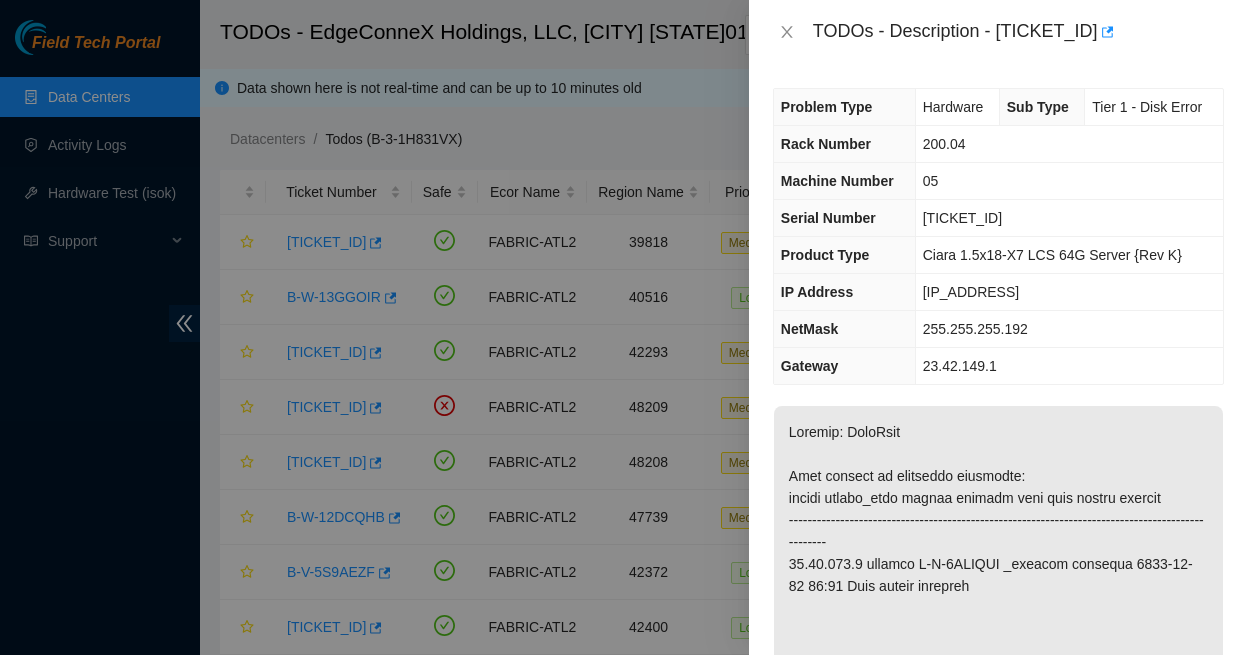 scroll, scrollTop: 0, scrollLeft: 0, axis: both 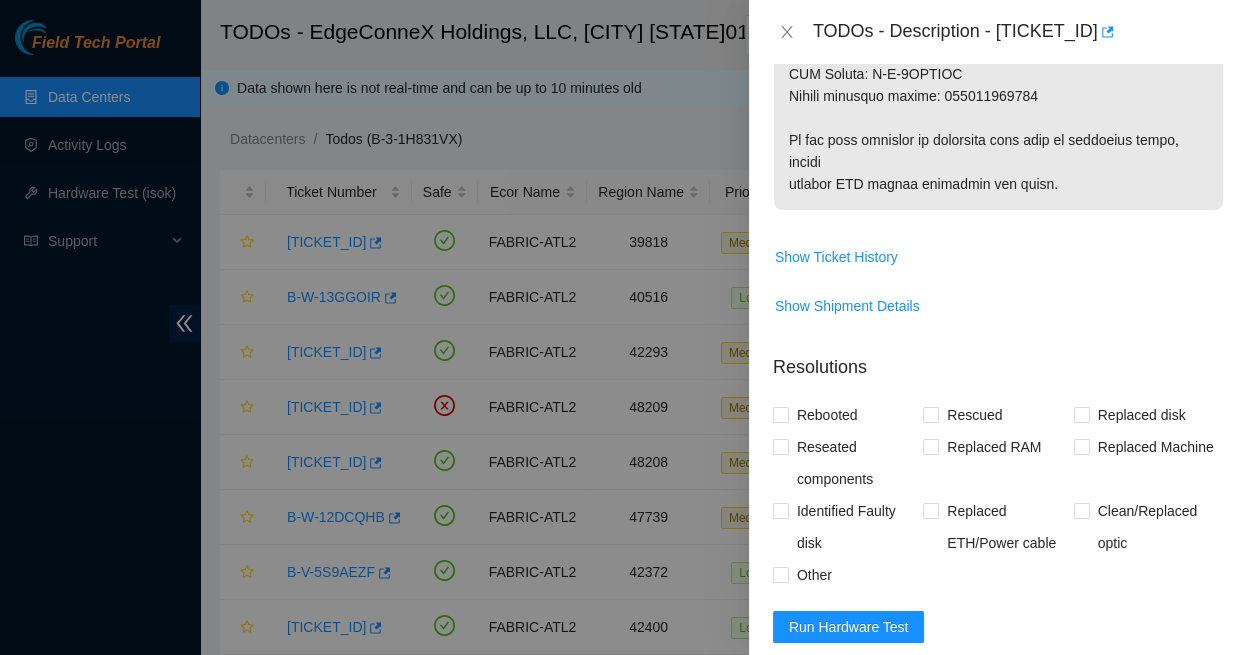 click on "Add Notes" at bounding box center (1198, 761) 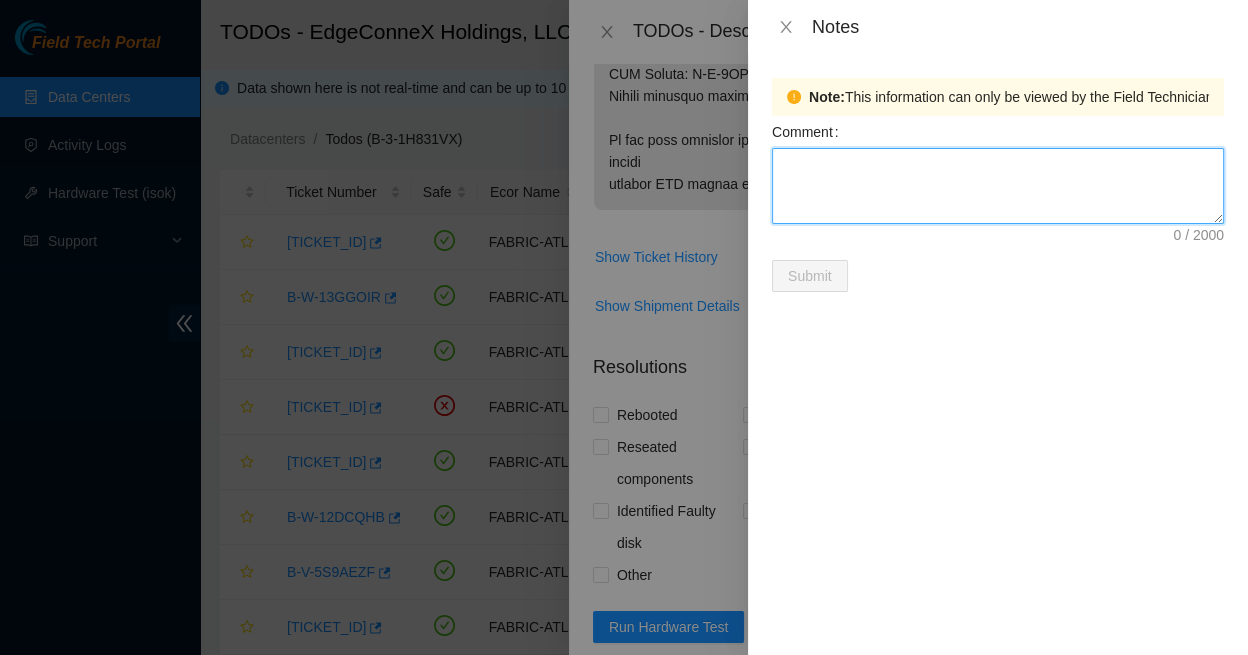 click on "Comment" at bounding box center [998, 186] 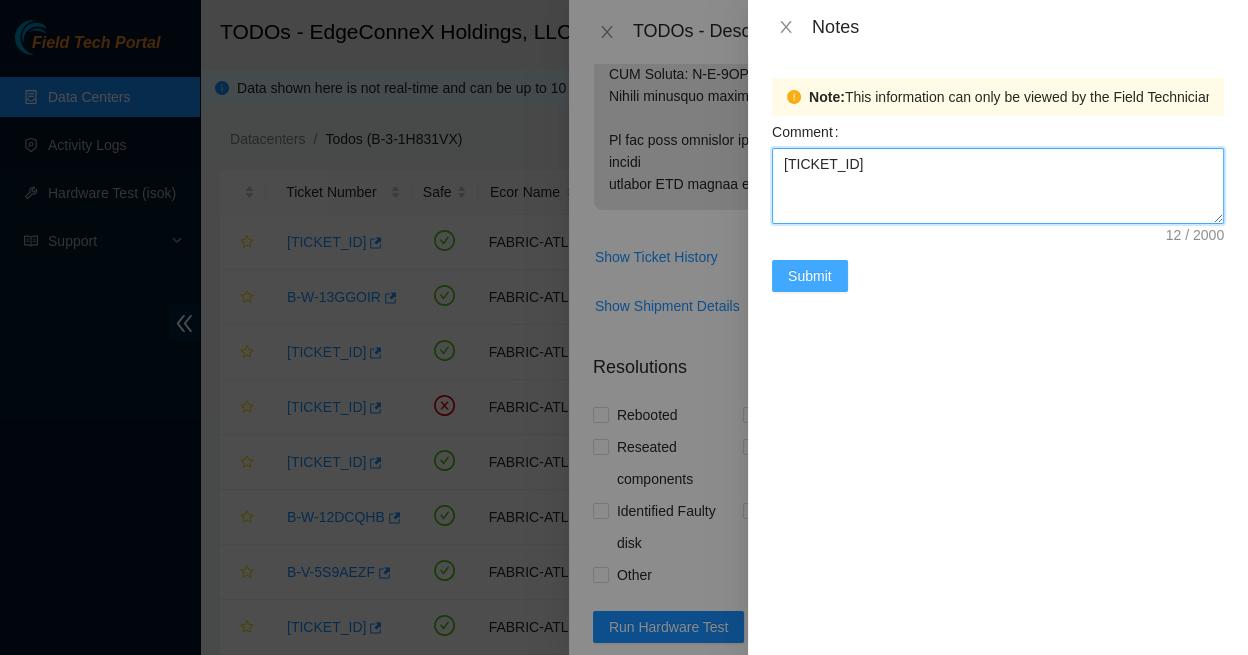 type on "[SERIAL NUMBER]" 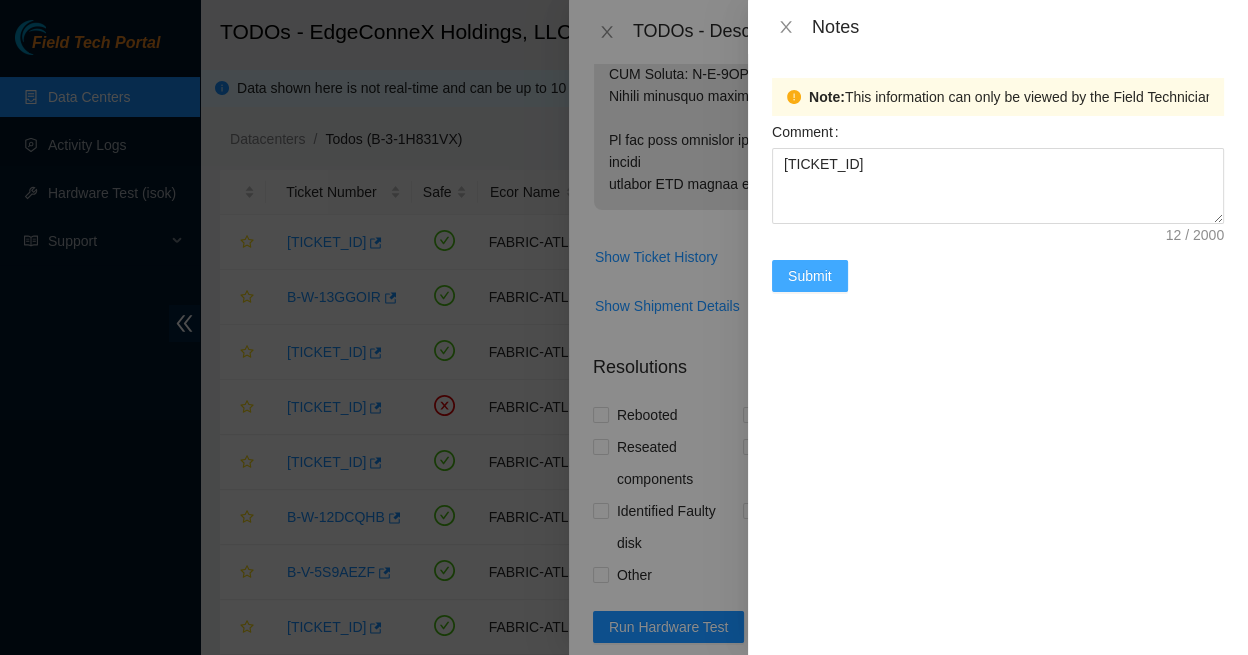 click on "Submit" at bounding box center [810, 276] 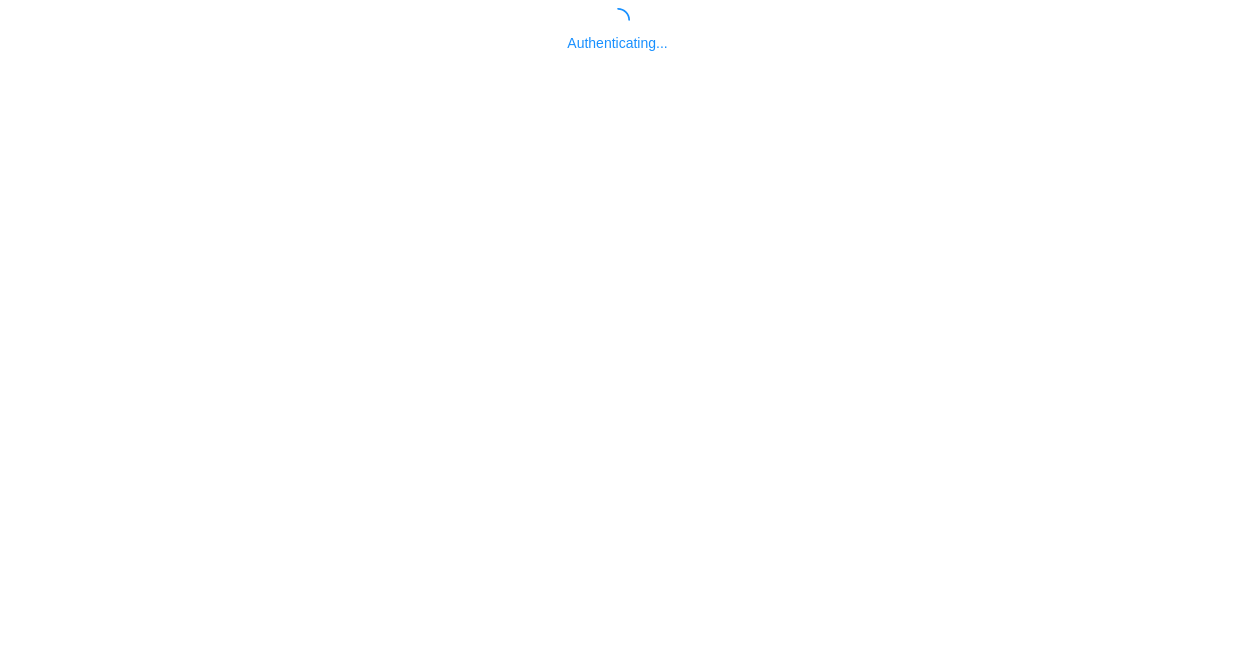 scroll, scrollTop: 0, scrollLeft: 0, axis: both 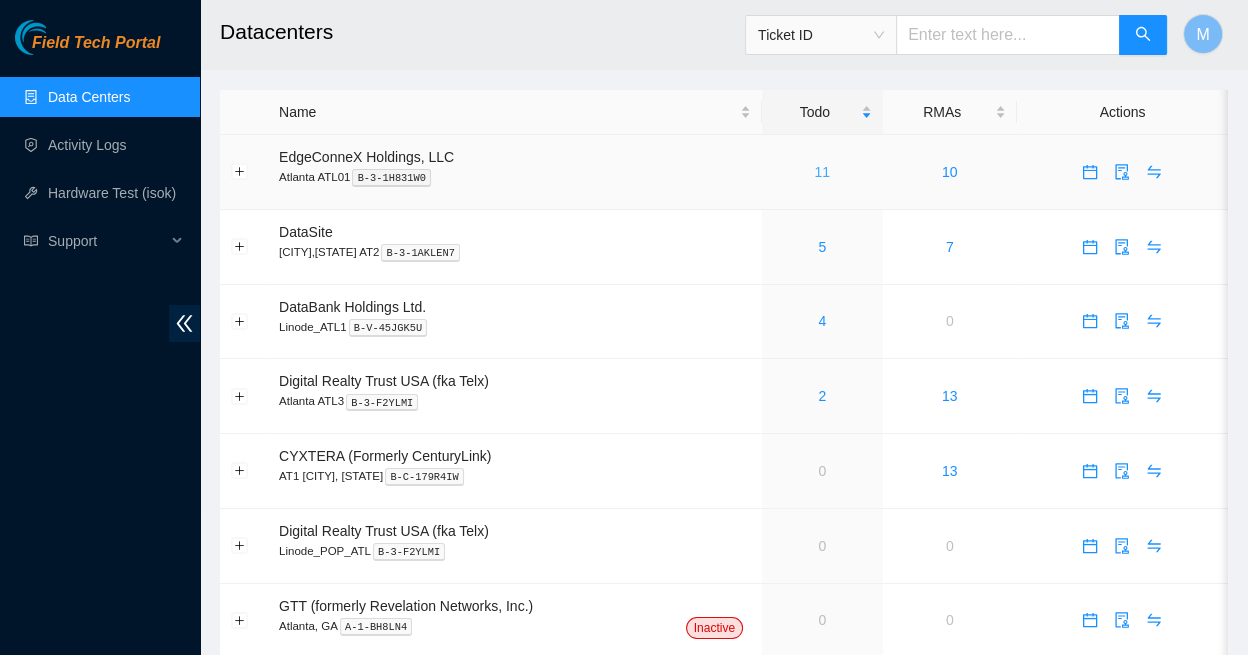 click on "11" at bounding box center (822, 172) 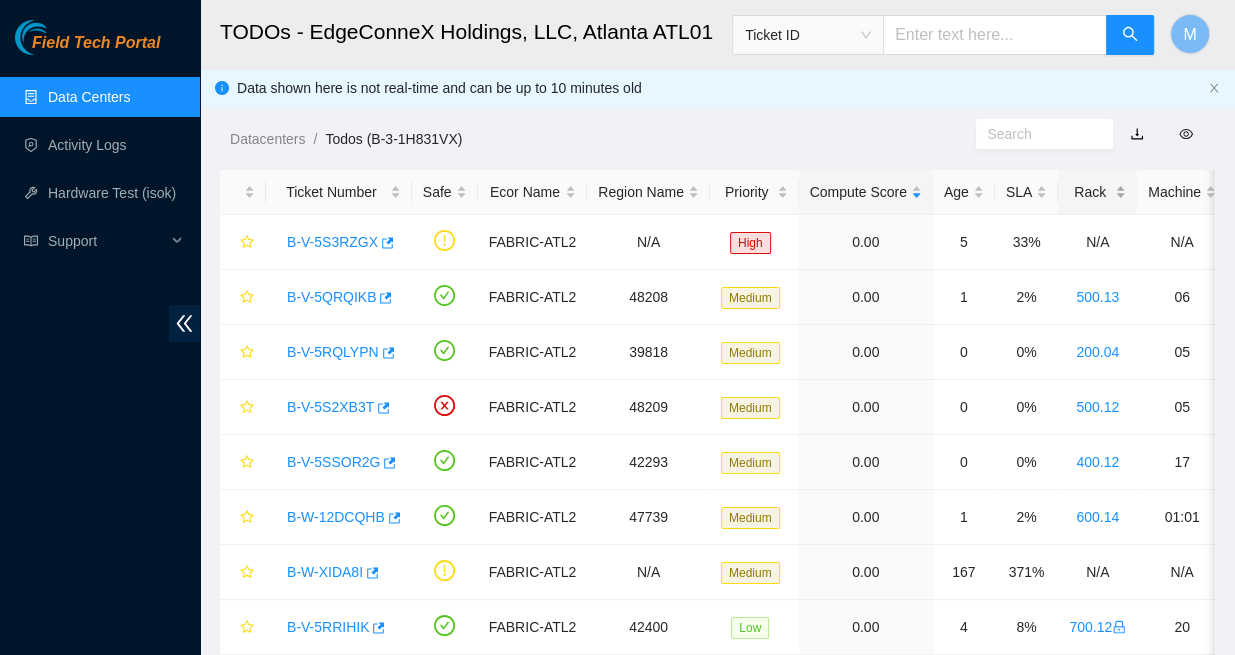 click on "Rack" at bounding box center [1097, 192] 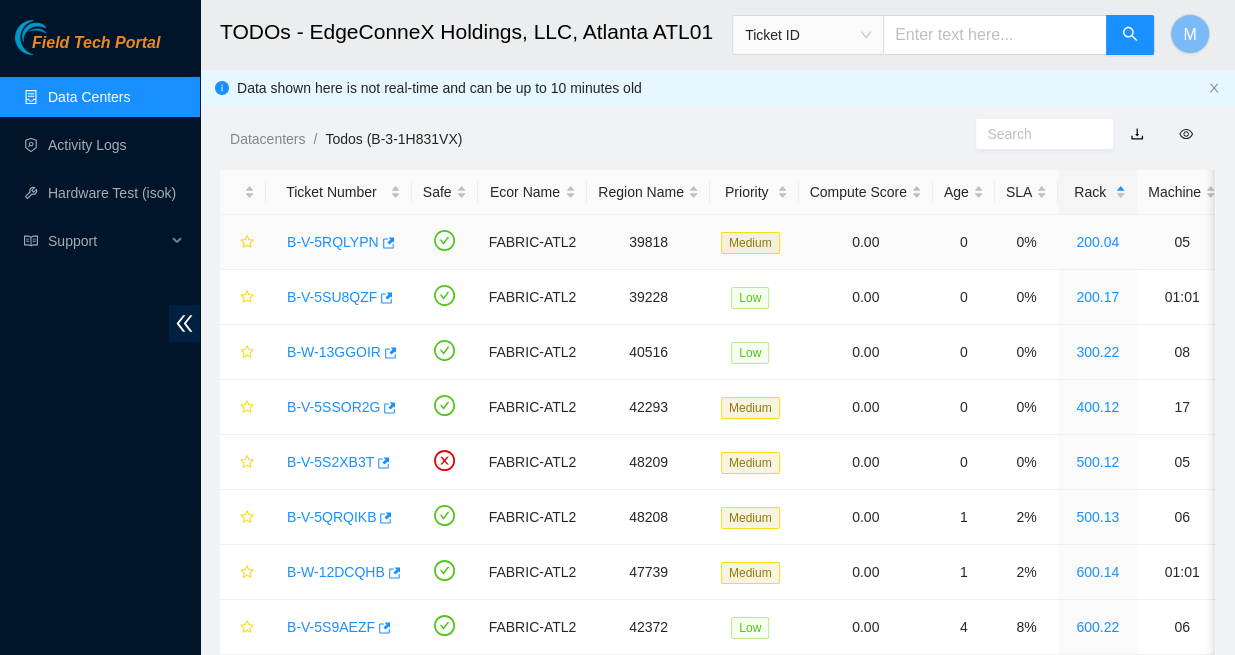 click on "B-V-5RQLYPN" at bounding box center (333, 242) 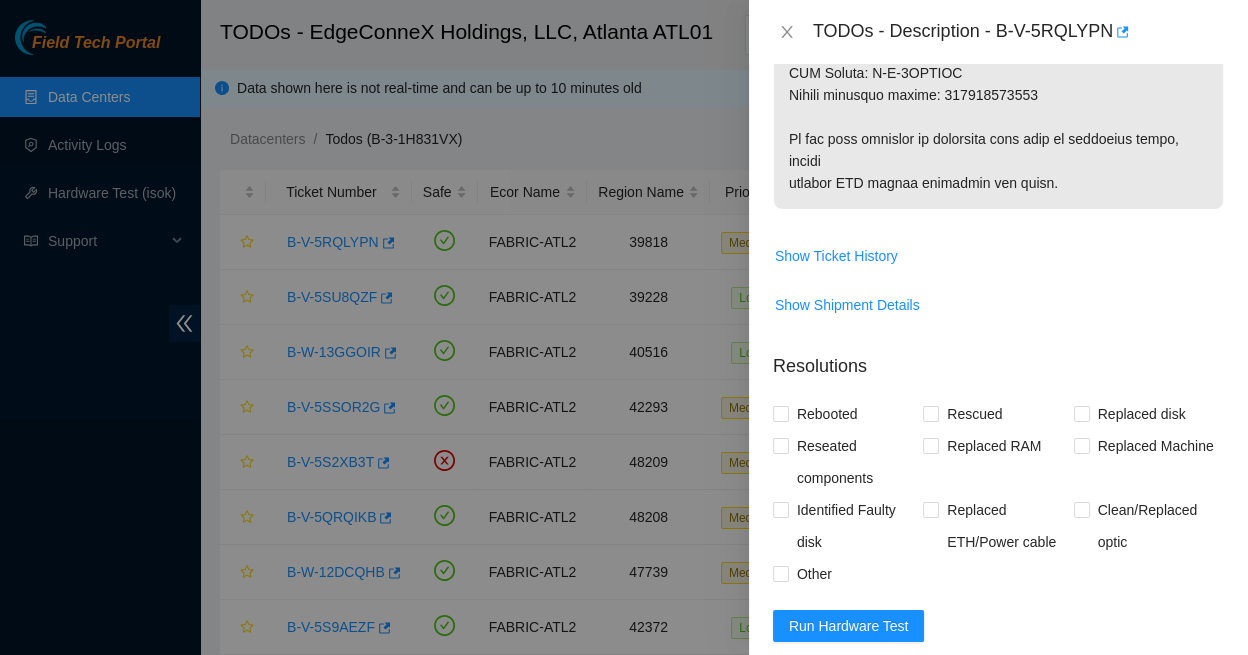 scroll, scrollTop: 1348, scrollLeft: 0, axis: vertical 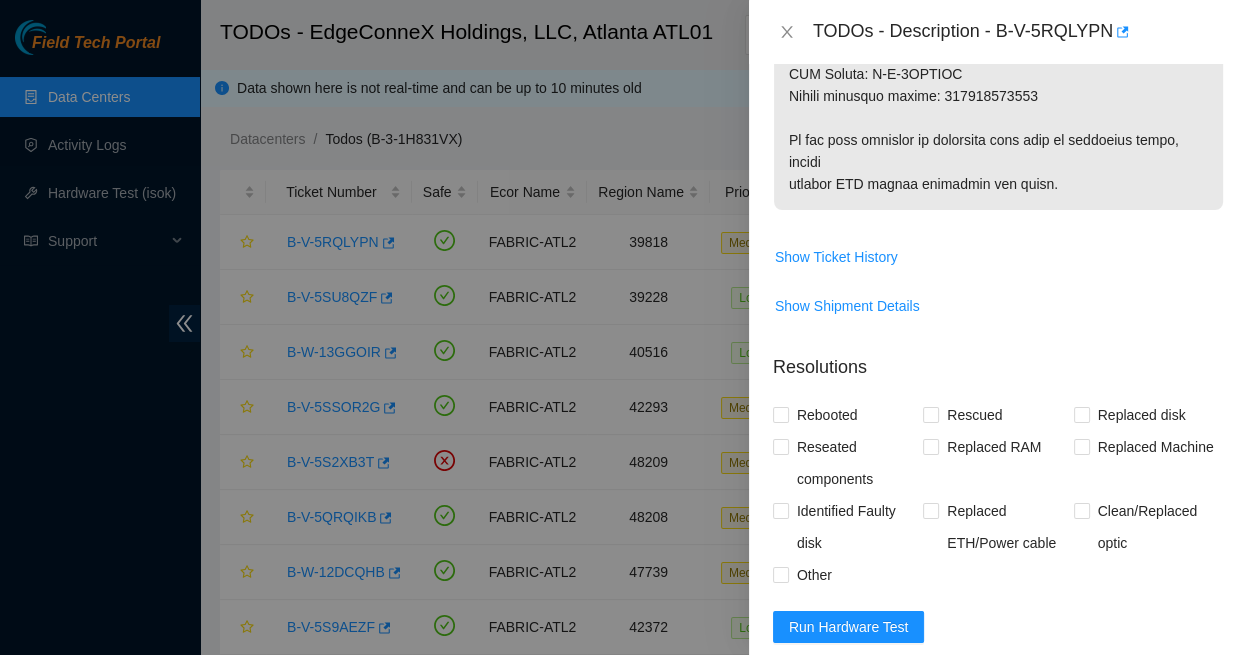 click on "Add Notes" at bounding box center [1198, 761] 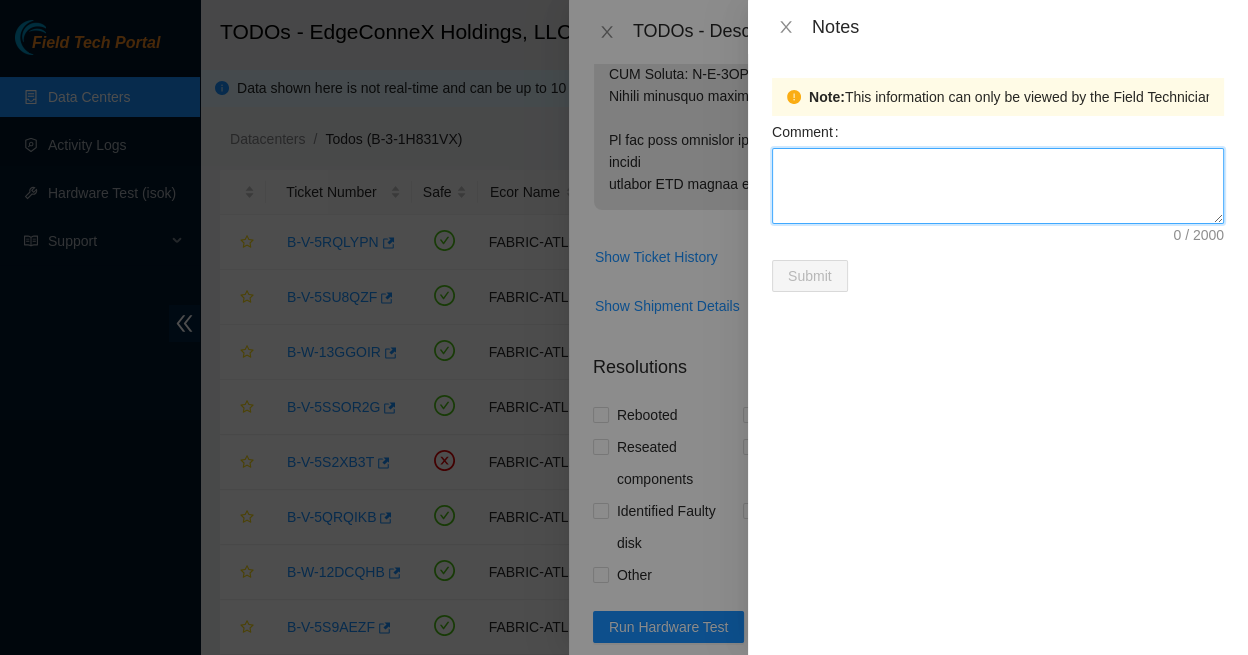click on "Comment" at bounding box center (998, 186) 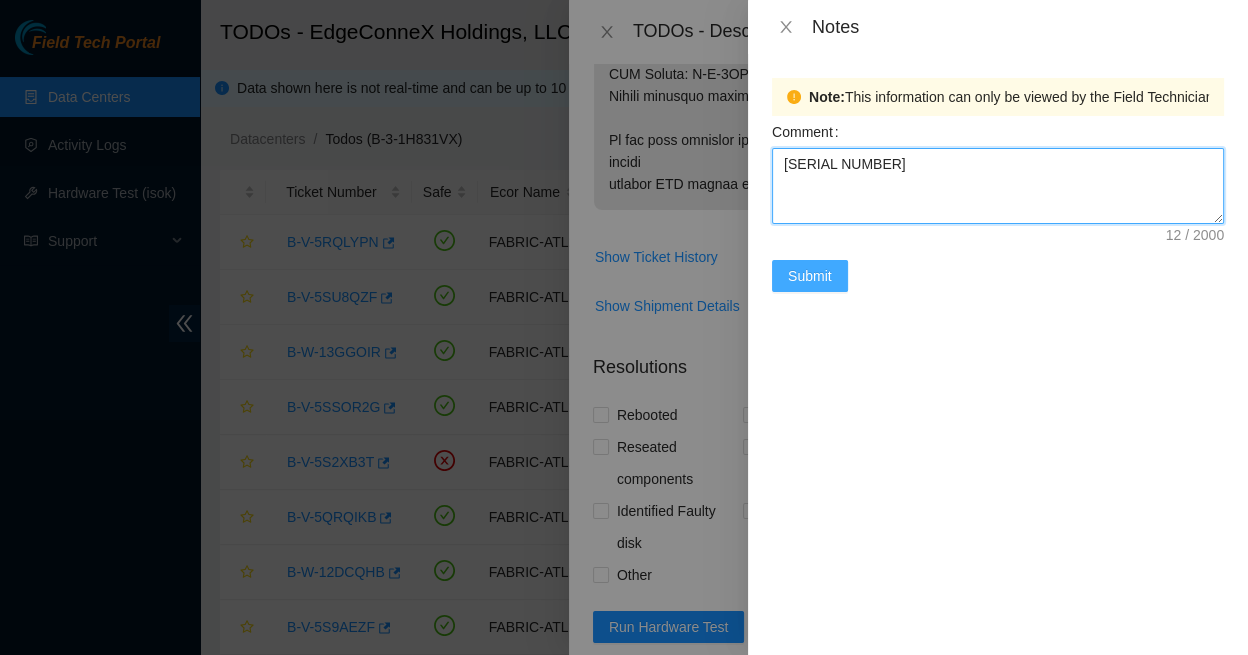 type on "[SERIAL NUMBER]" 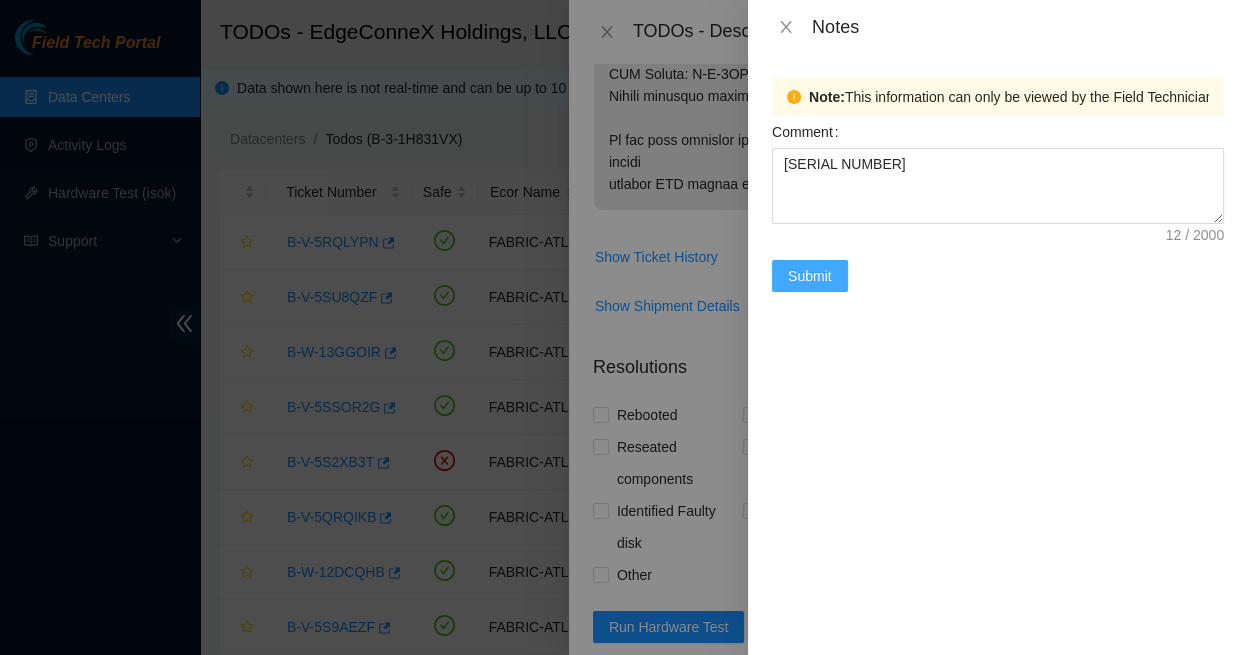 click on "Submit" at bounding box center [810, 276] 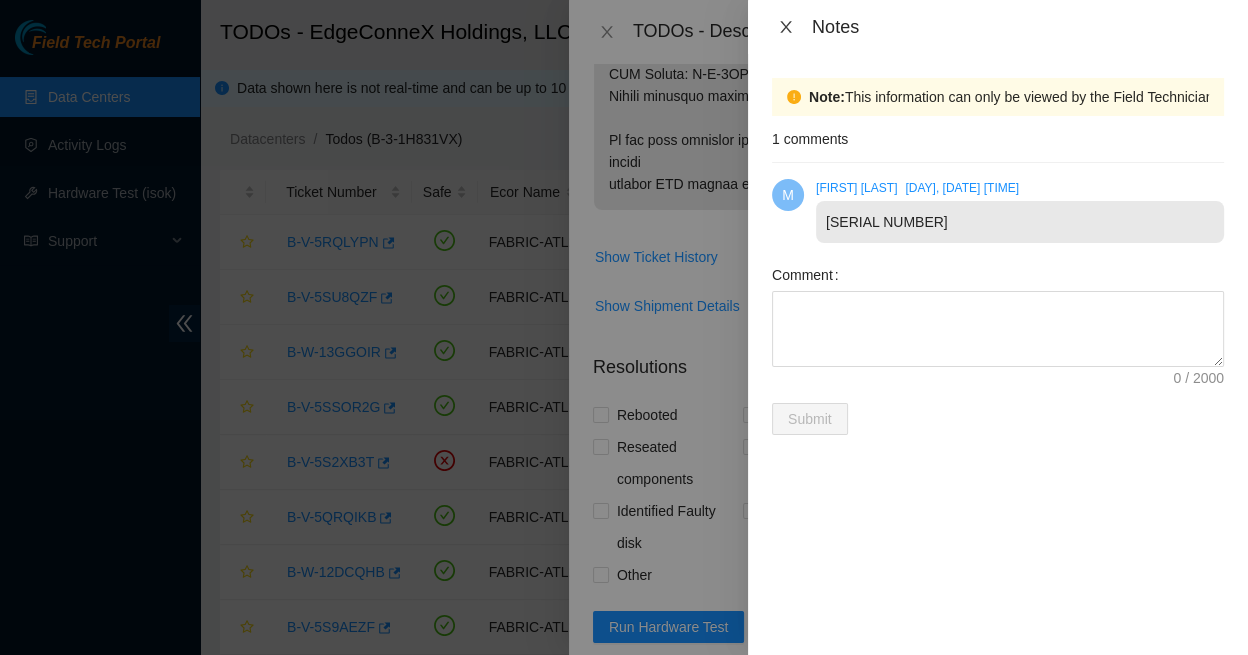 click 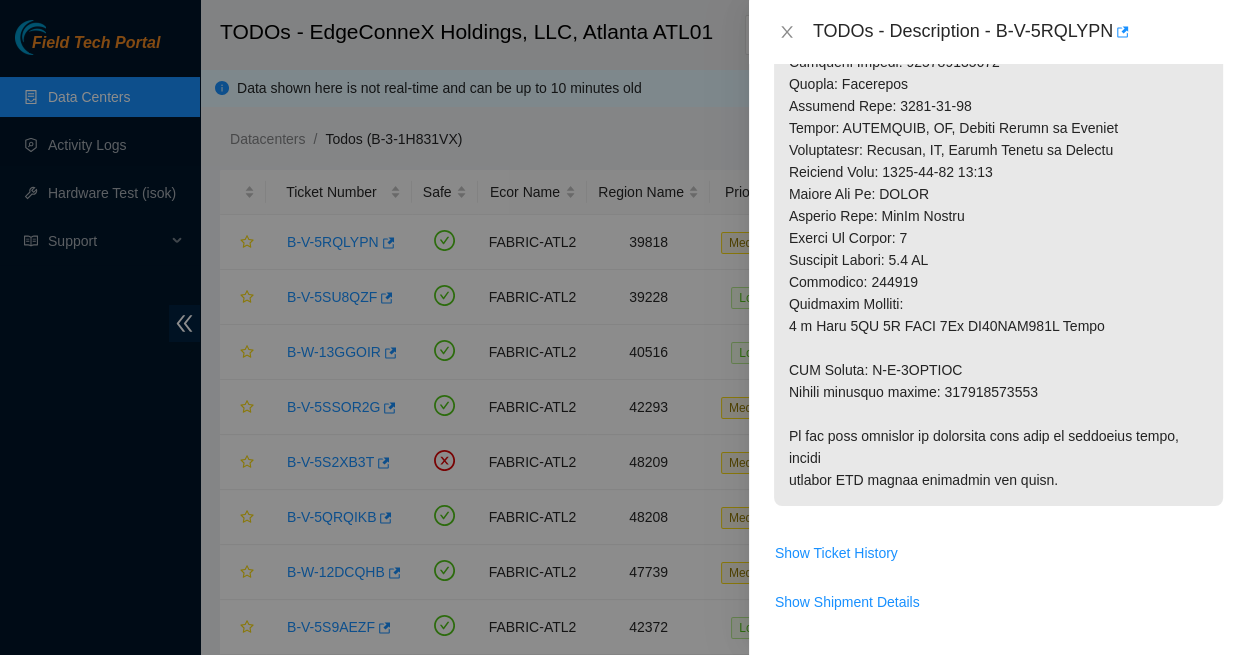 scroll, scrollTop: 1053, scrollLeft: 0, axis: vertical 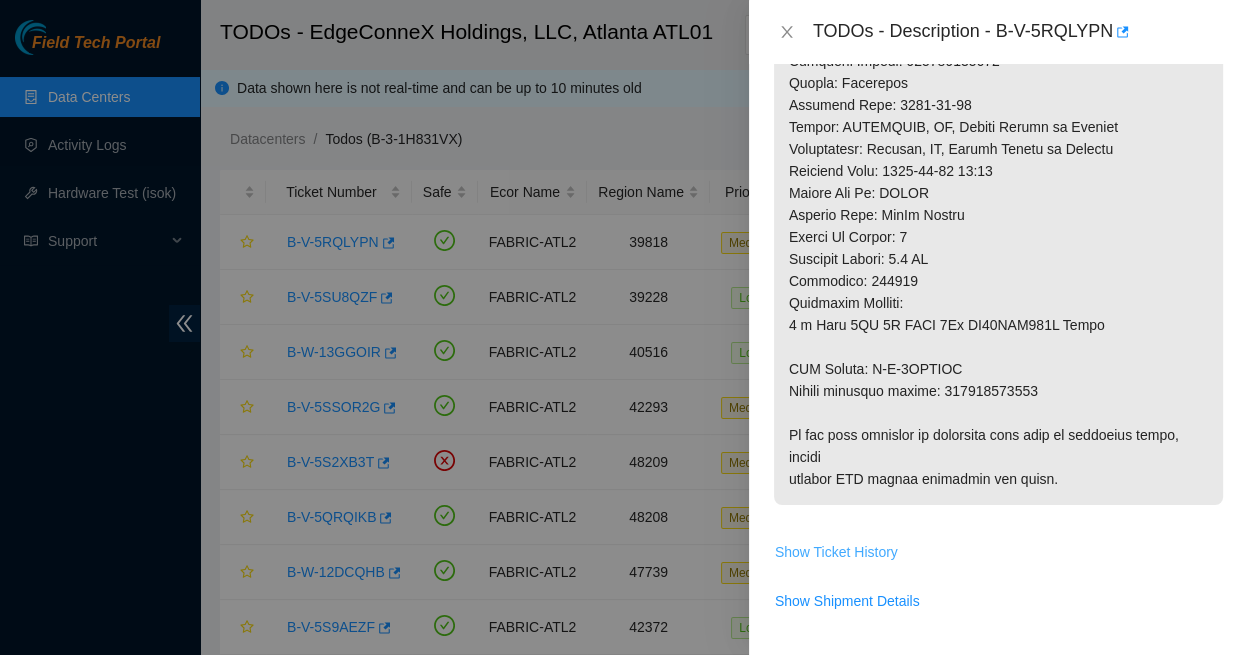 click on "Show Ticket History" at bounding box center (836, 552) 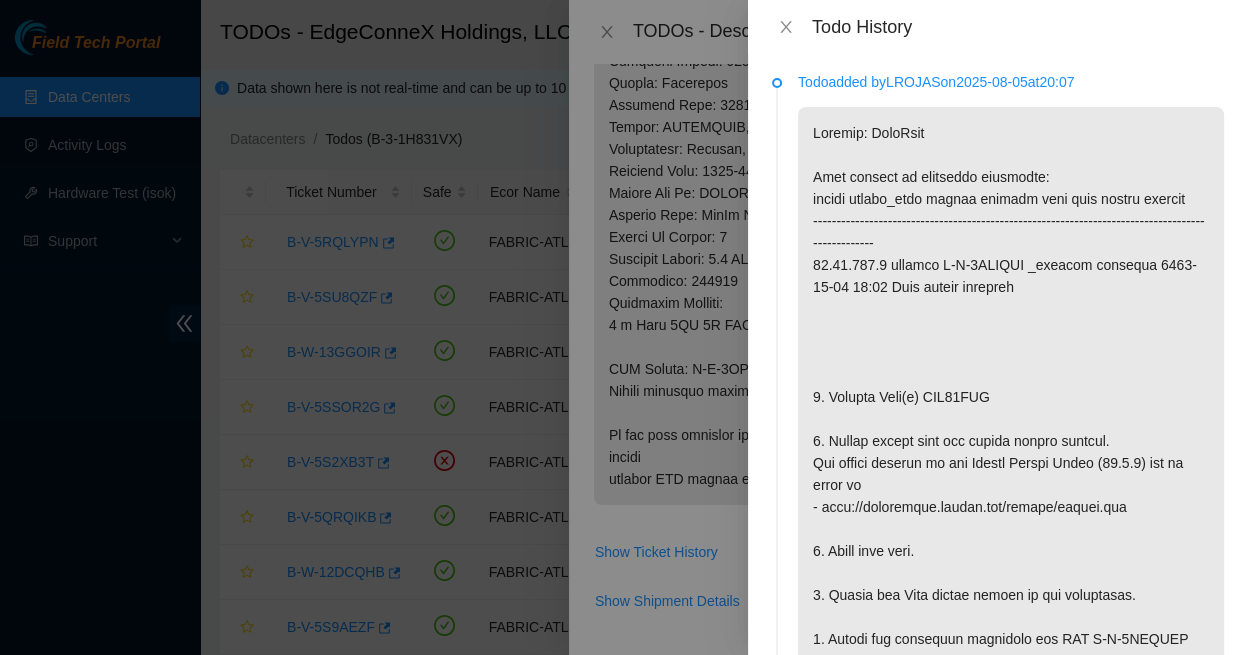 scroll, scrollTop: 0, scrollLeft: 0, axis: both 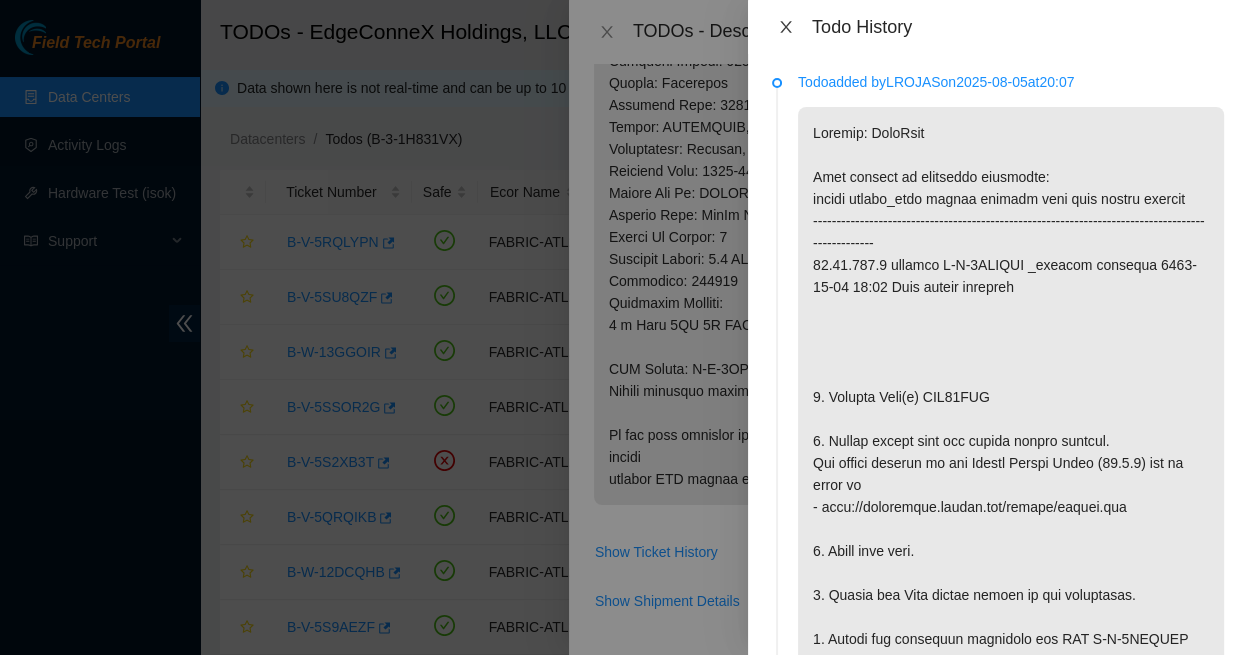 click 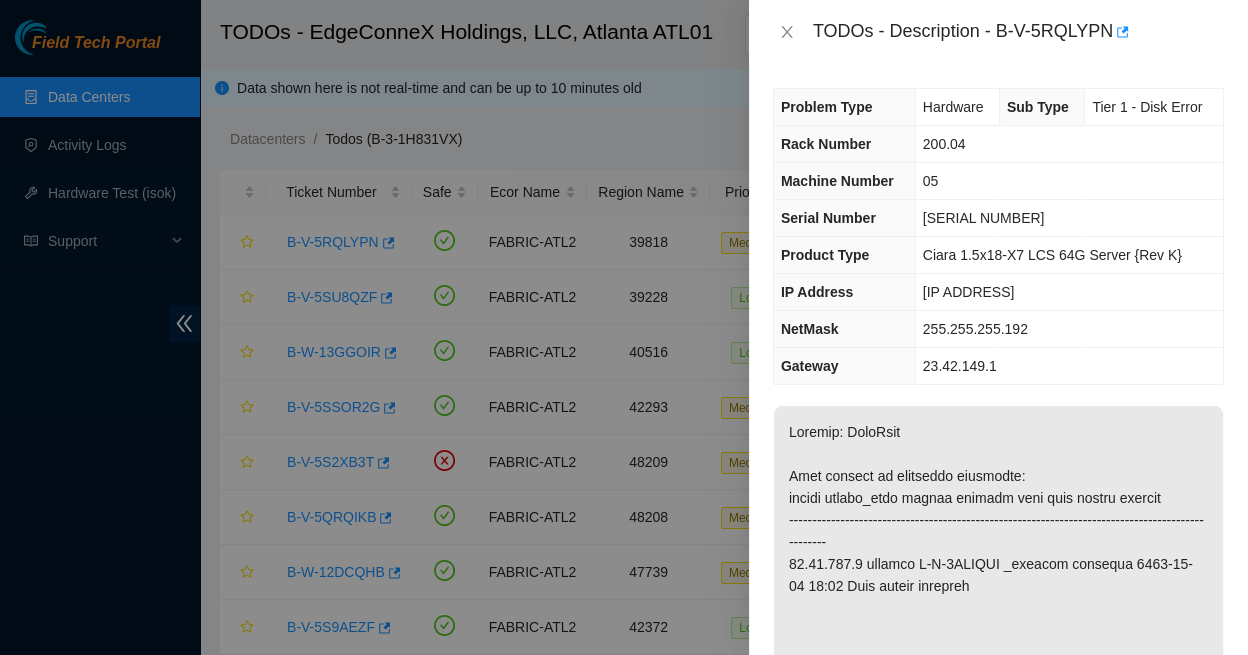 scroll, scrollTop: 0, scrollLeft: 0, axis: both 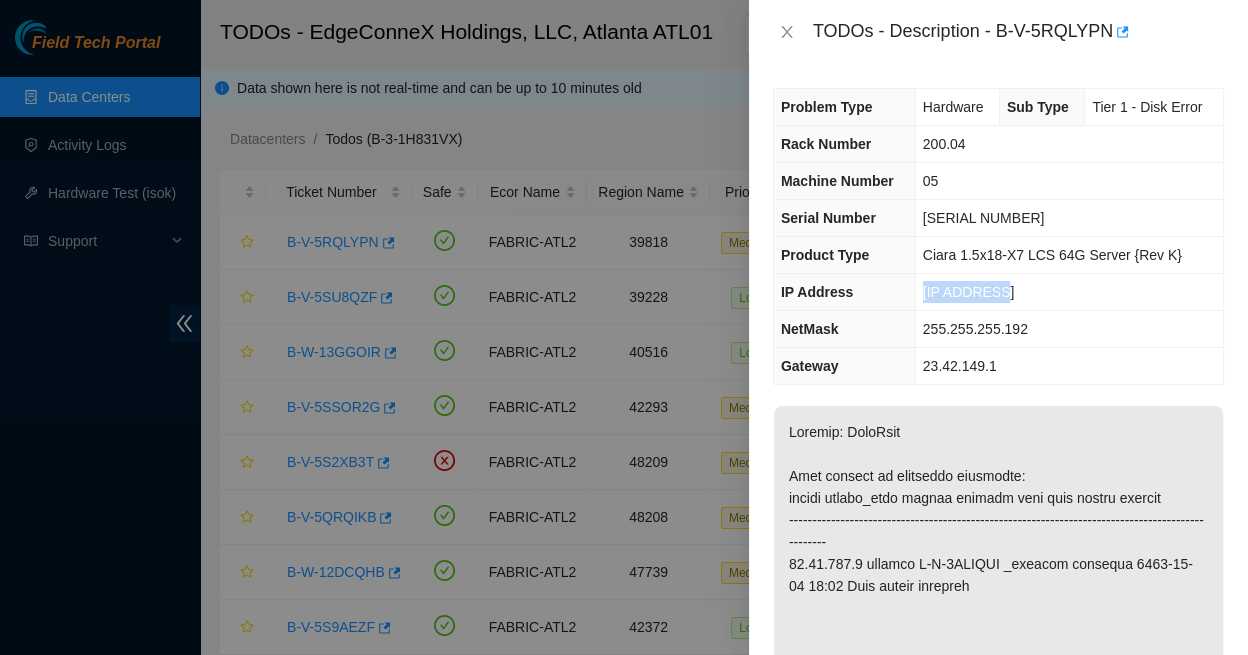drag, startPoint x: 988, startPoint y: 270, endPoint x: 914, endPoint y: 270, distance: 74 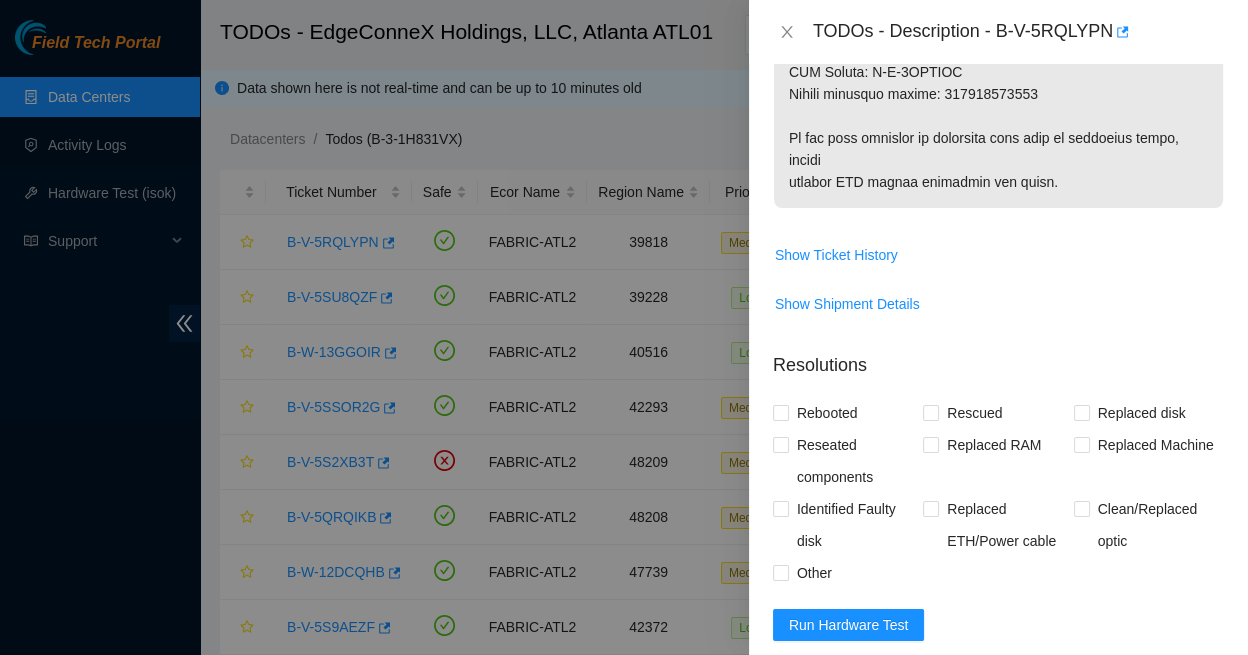 scroll, scrollTop: 1348, scrollLeft: 0, axis: vertical 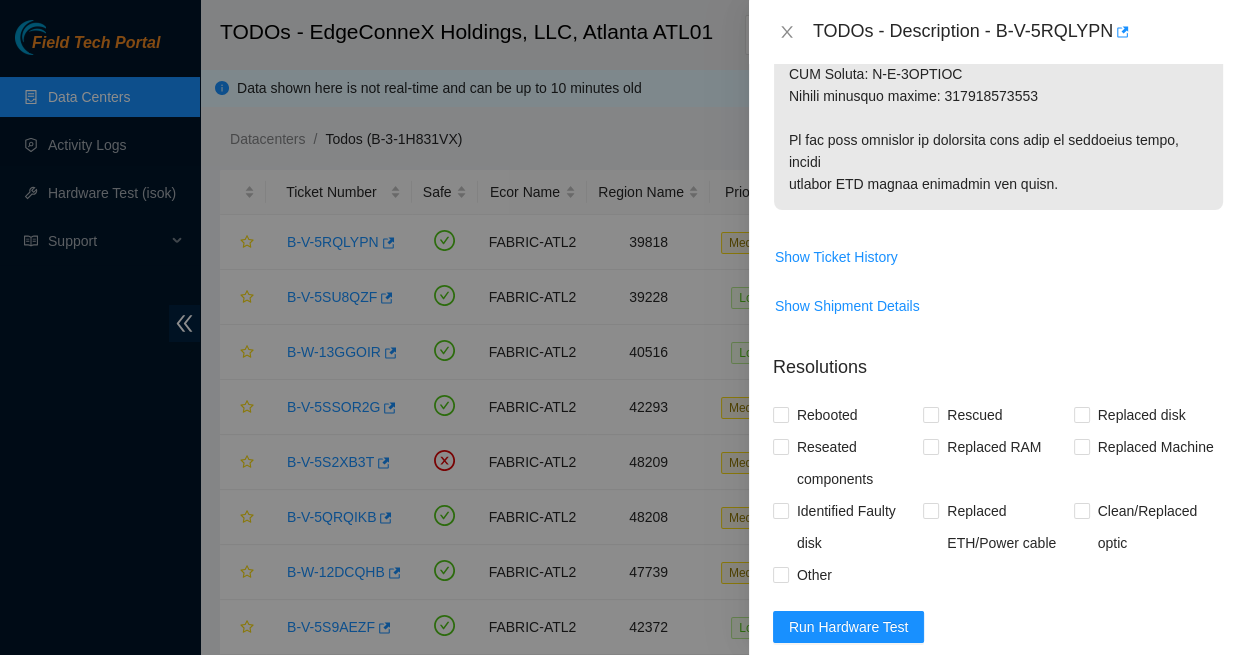 click on "Comment" at bounding box center (998, 815) 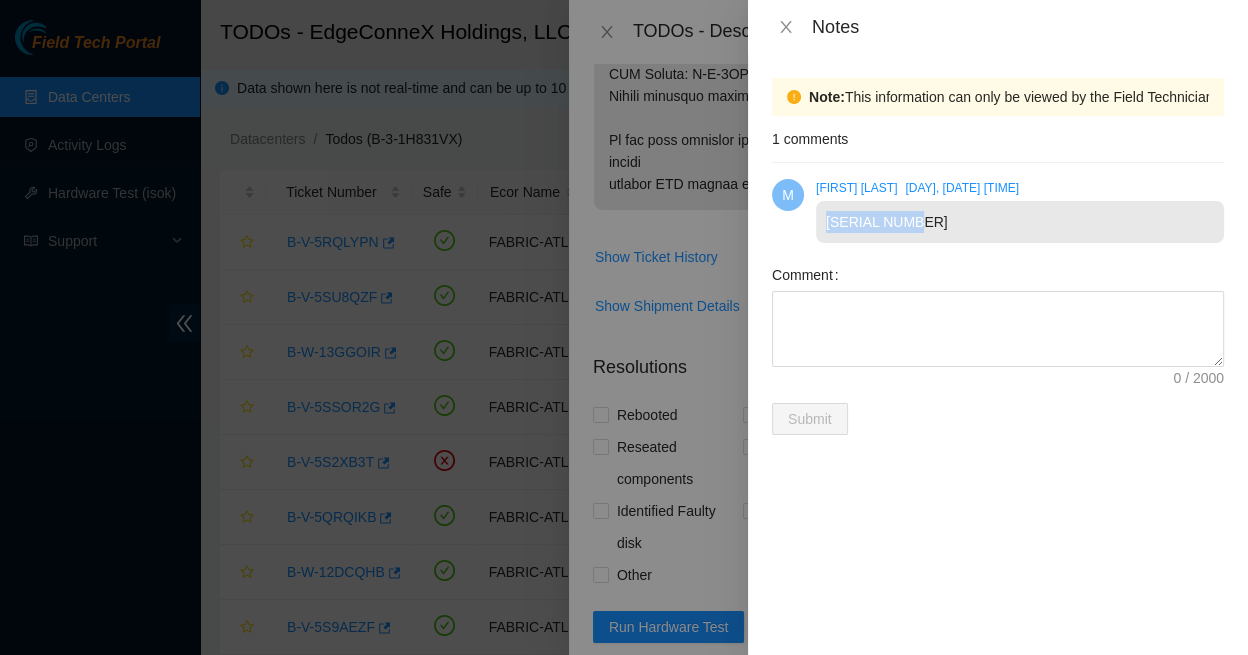 drag, startPoint x: 823, startPoint y: 200, endPoint x: 923, endPoint y: 206, distance: 100.17984 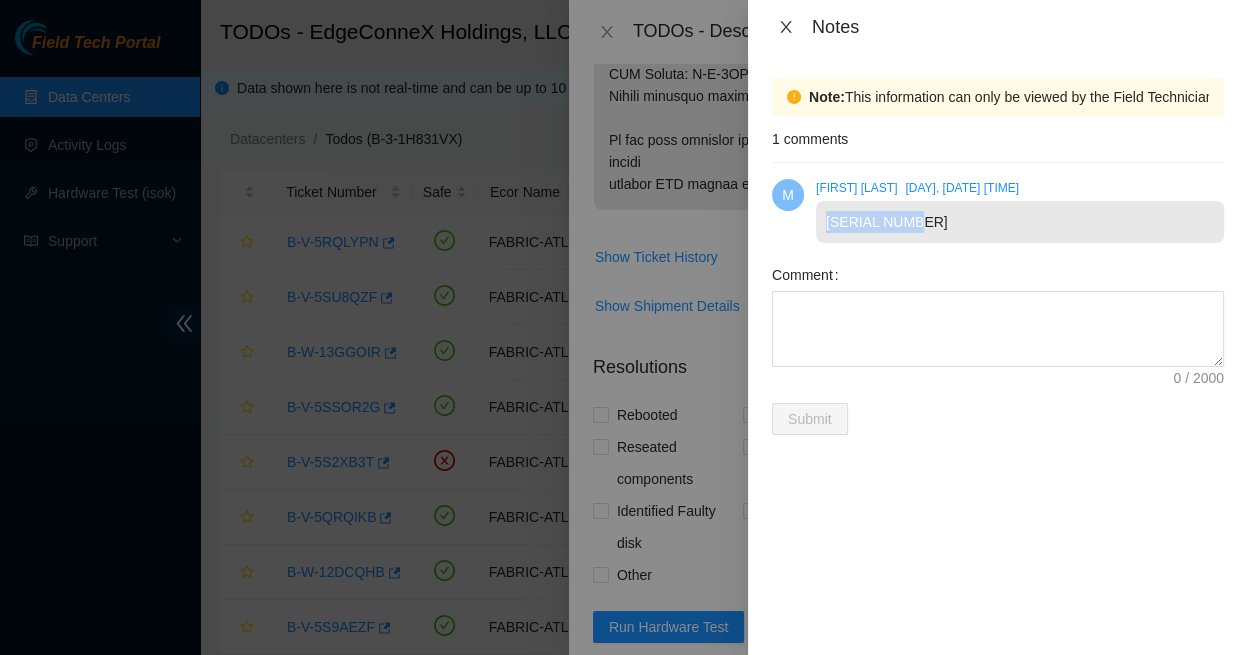 click 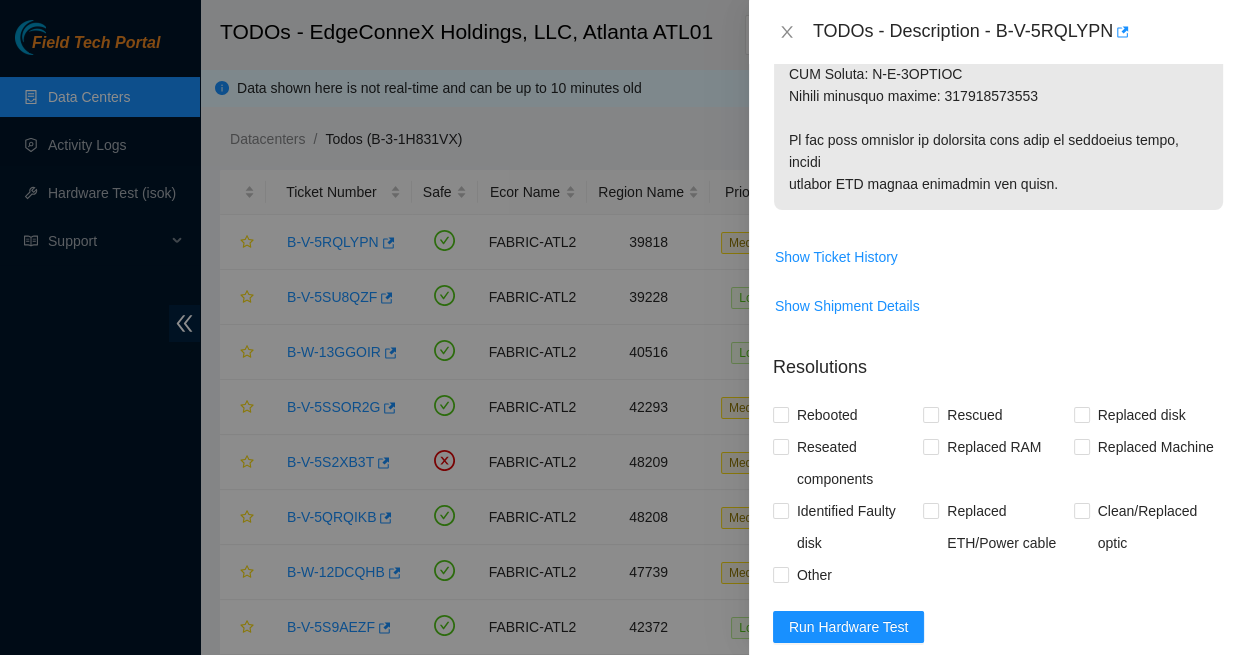 click on "Replaced faulty HDD S#
with new HDD S#
Rescued with latest version -
IPed the server -
Ran isok - 23.42.149.8 :   passed: ok" at bounding box center [998, 829] 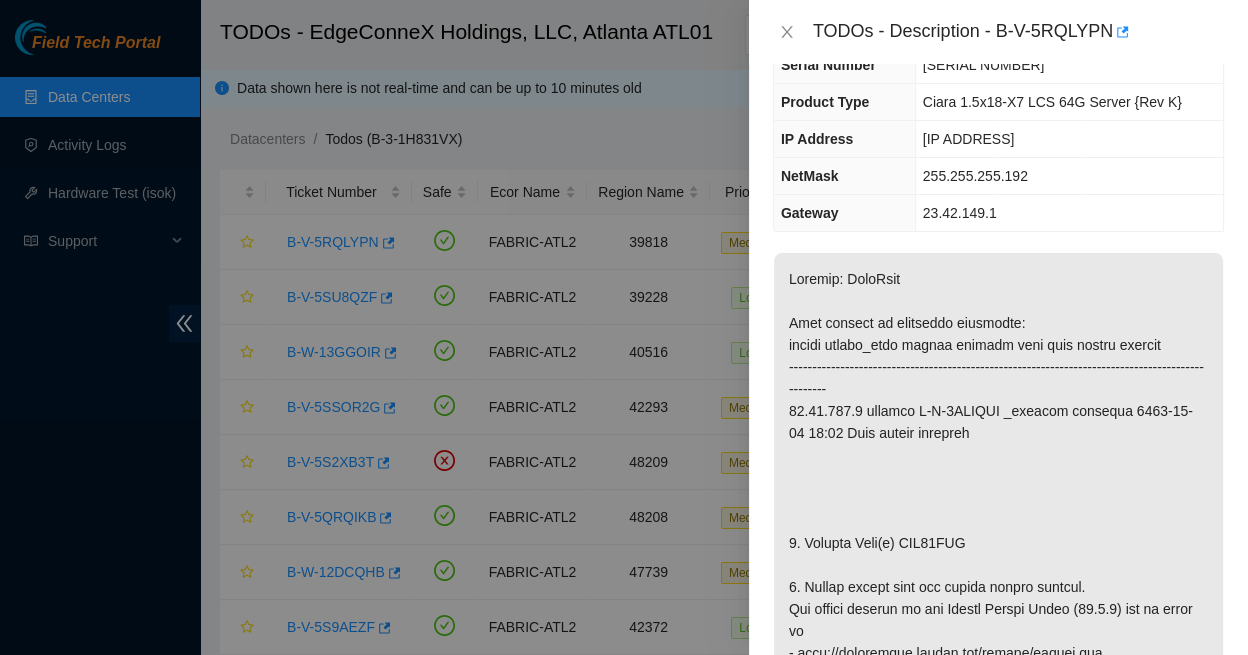 scroll, scrollTop: 167, scrollLeft: 0, axis: vertical 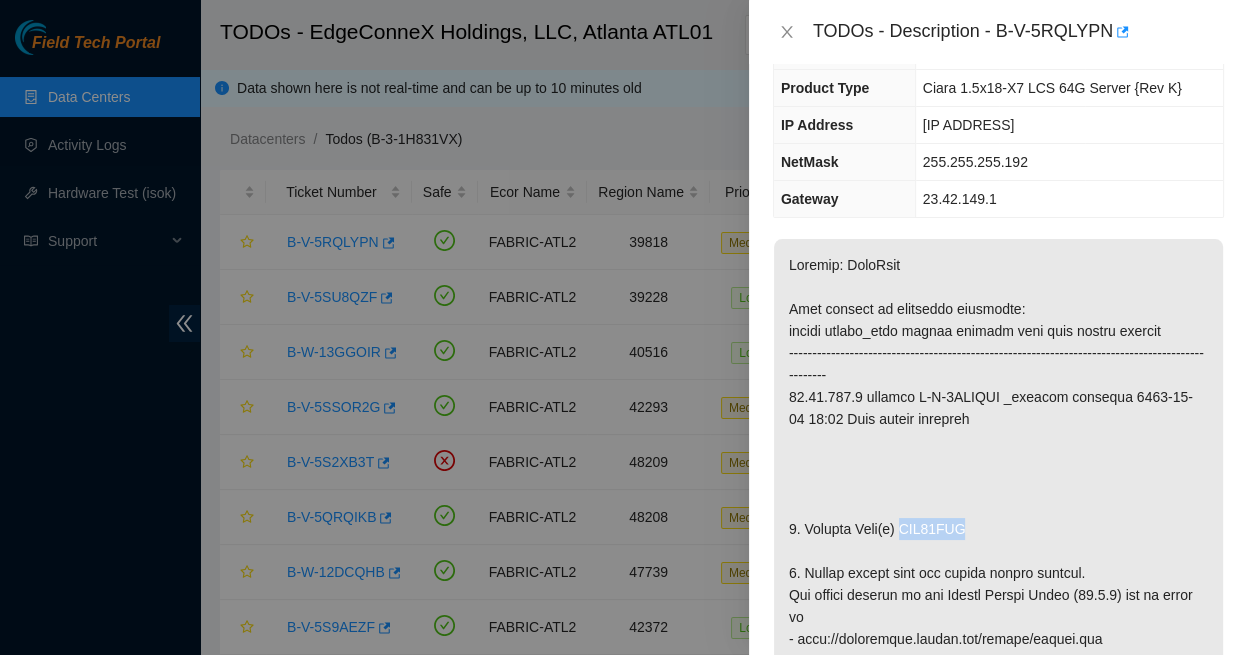 drag, startPoint x: 891, startPoint y: 453, endPoint x: 969, endPoint y: 447, distance: 78.23043 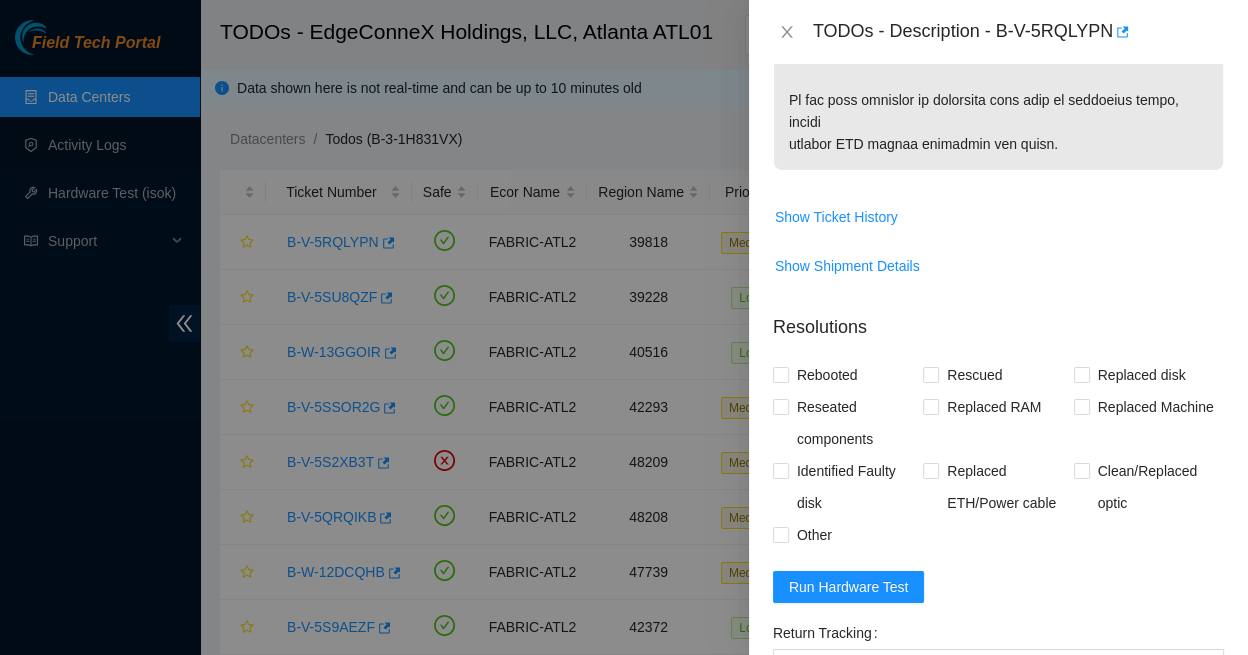 scroll, scrollTop: 1387, scrollLeft: 0, axis: vertical 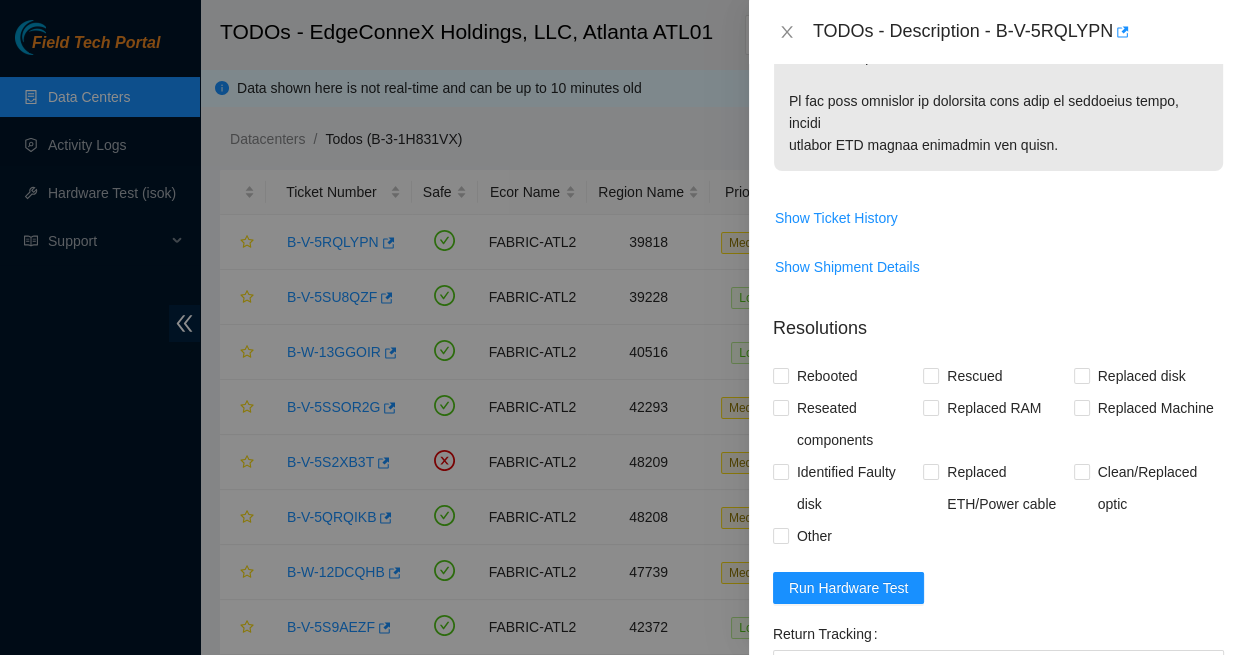 click on "Replaced faulty HDD S#
with new HDD S#Y9QVK94NFJKA
Rescued with latest version -
IPed the server -
Ran isok - 23.42.149.8 :   passed: ok" at bounding box center [998, 790] 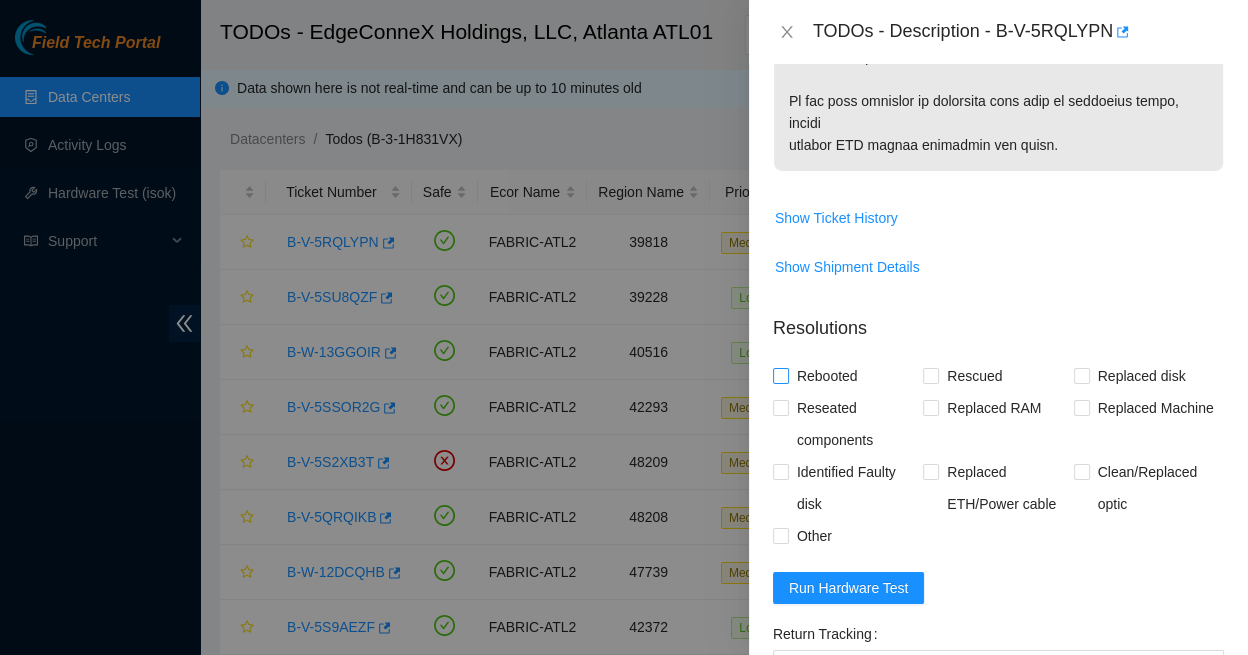 type on "Replaced faulty HDD S#WJG07CDQ
with new HDD S#Y9QVK94NFJKA
Rescued with latest version -
IPed the server -
Ran isok - 23.42.149.8 :   passed: ok" 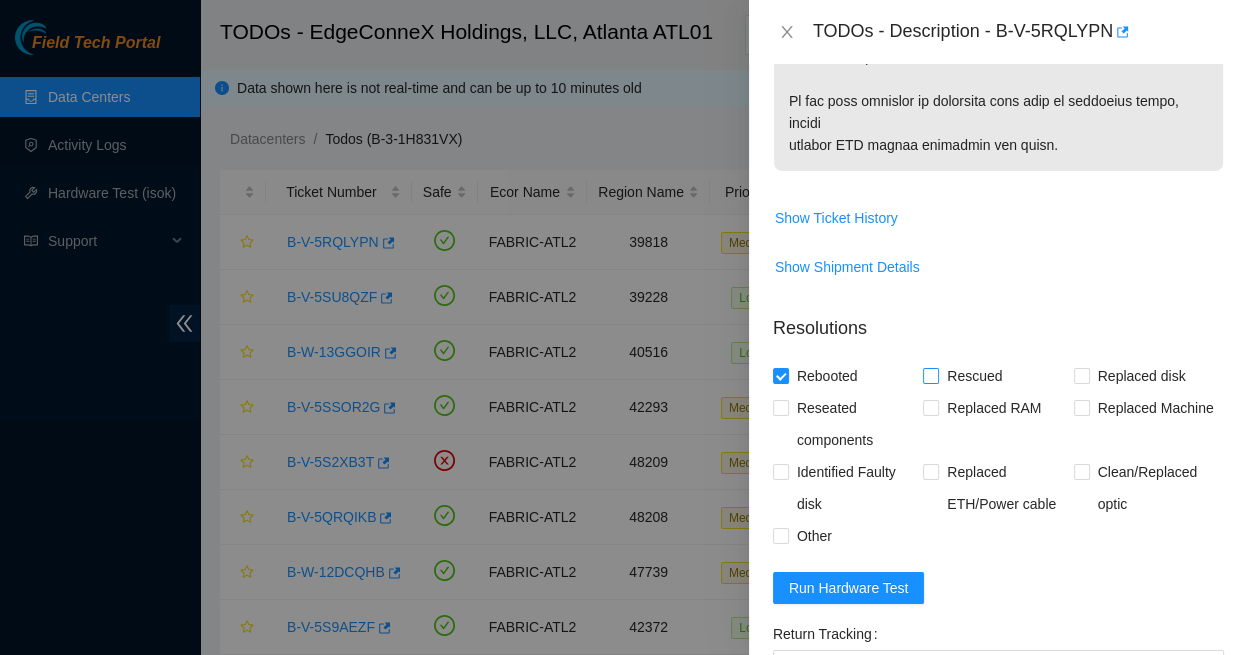 click on "Rescued" at bounding box center (930, 375) 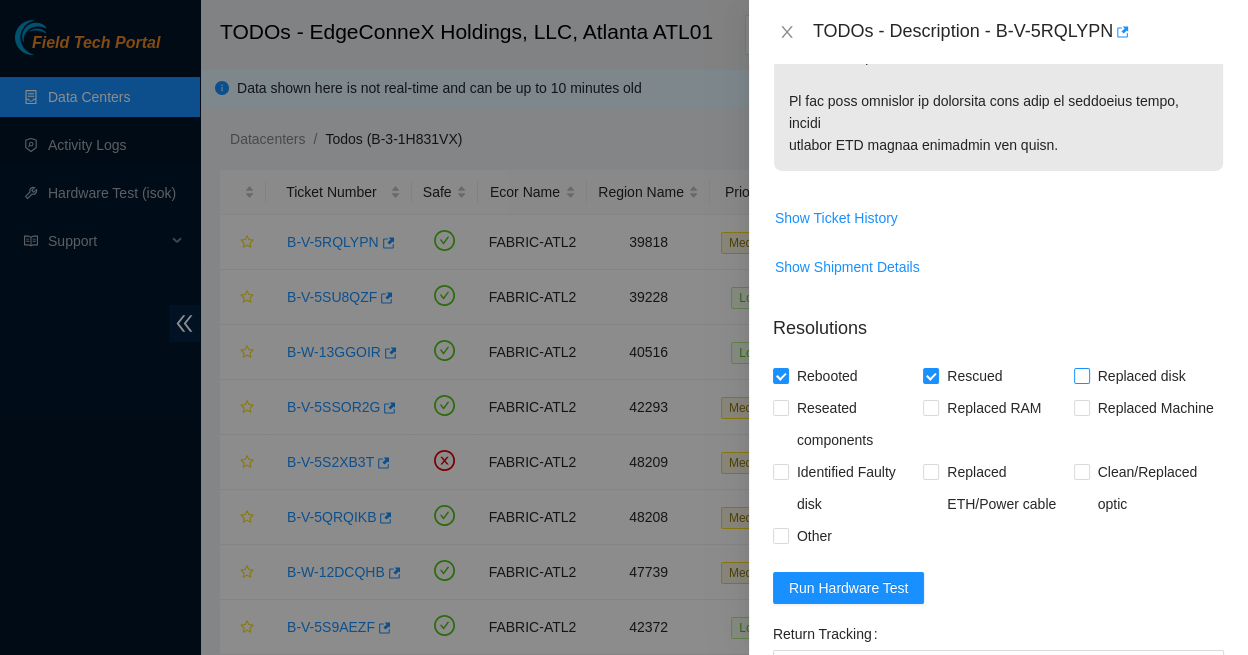 click on "Replaced disk" at bounding box center [1081, 375] 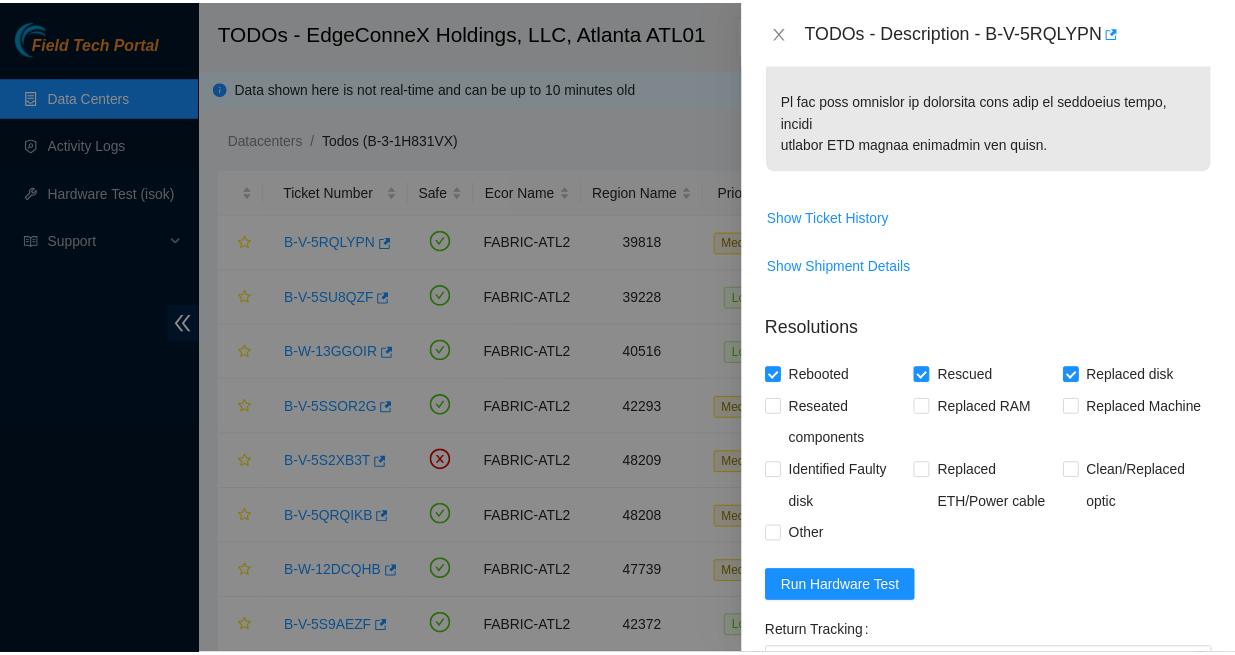 scroll, scrollTop: 1387, scrollLeft: 0, axis: vertical 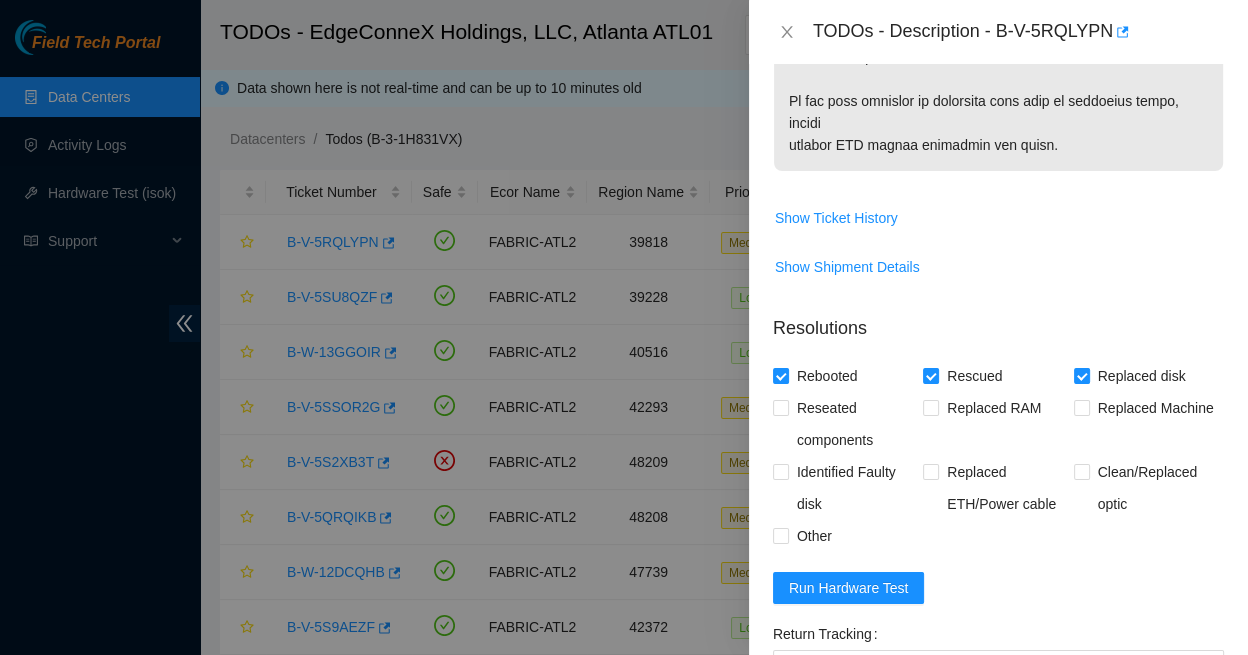 click on "Submit" at bounding box center [811, 894] 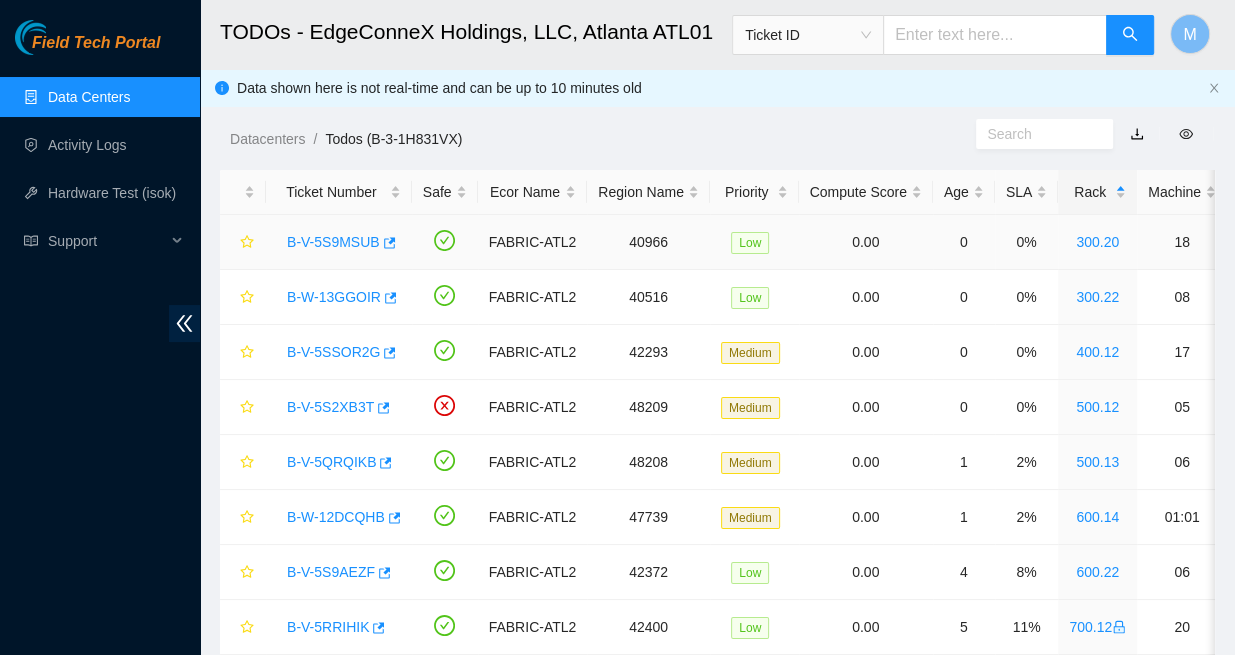 click on "B-V-5S9MSUB" at bounding box center [333, 242] 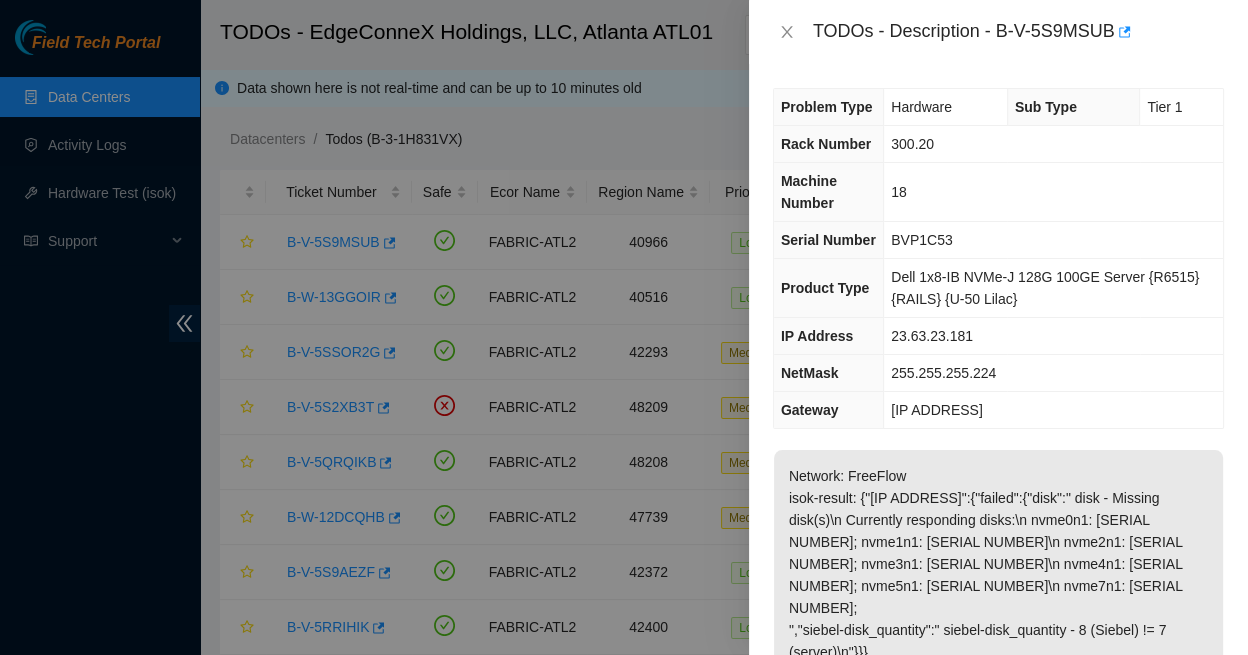 scroll, scrollTop: 0, scrollLeft: 0, axis: both 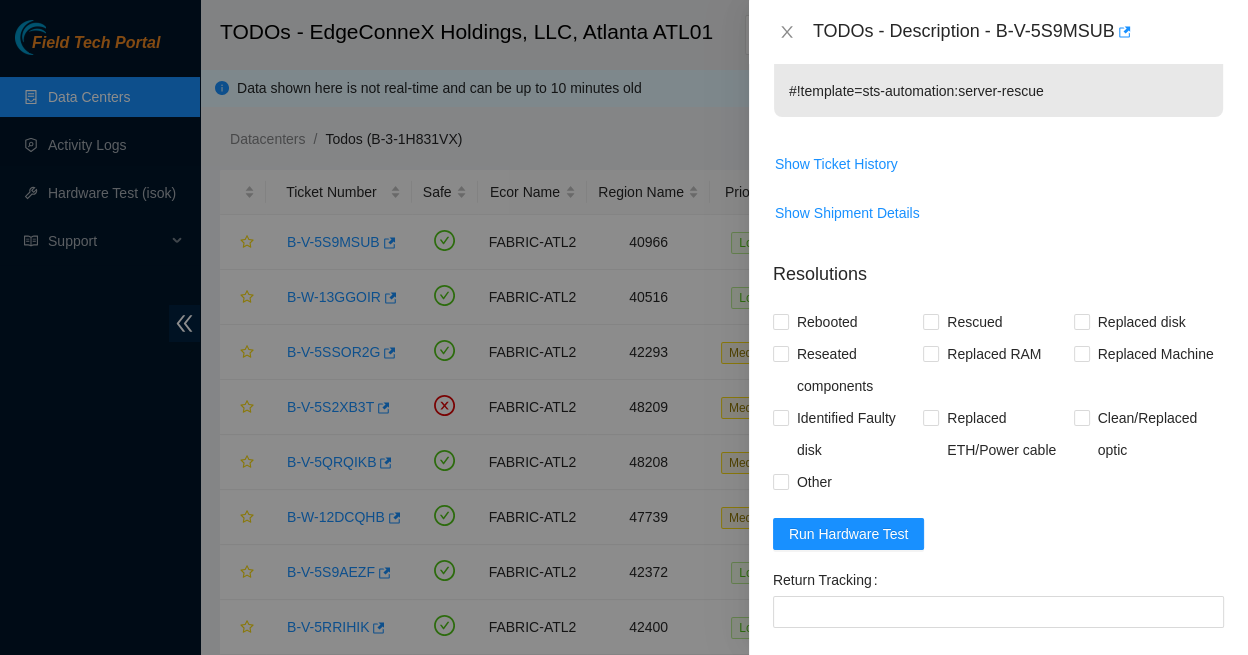 click on "Add Notes" at bounding box center (1198, 668) 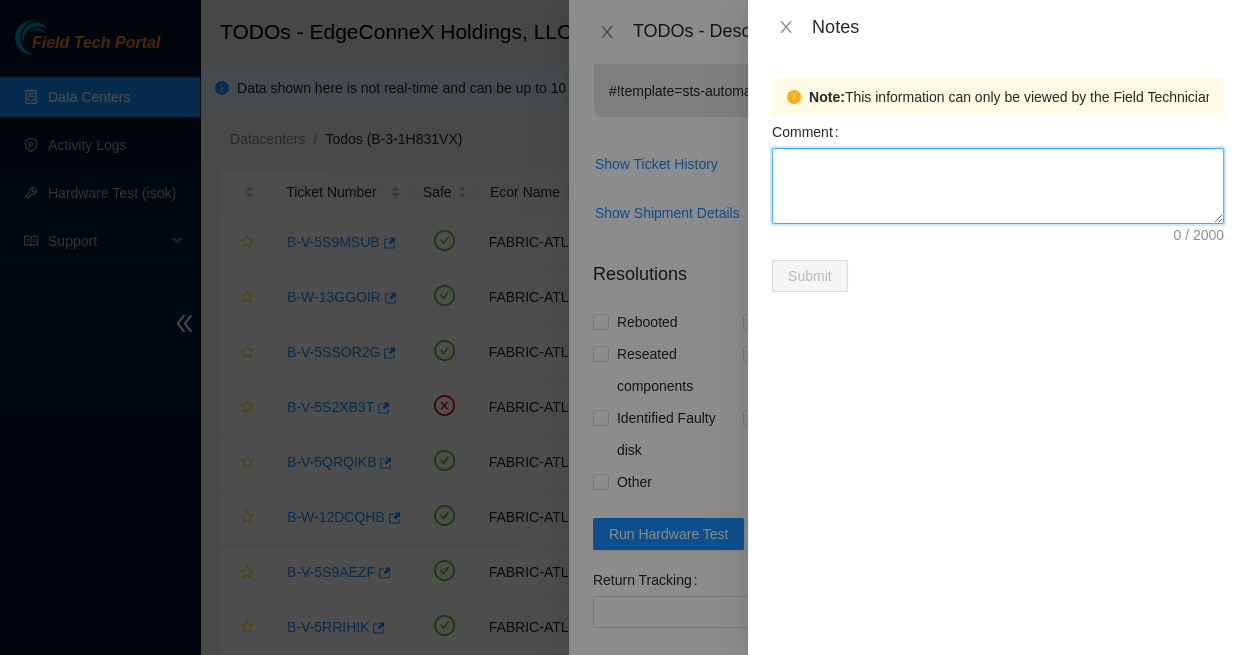 click on "Comment" at bounding box center [998, 186] 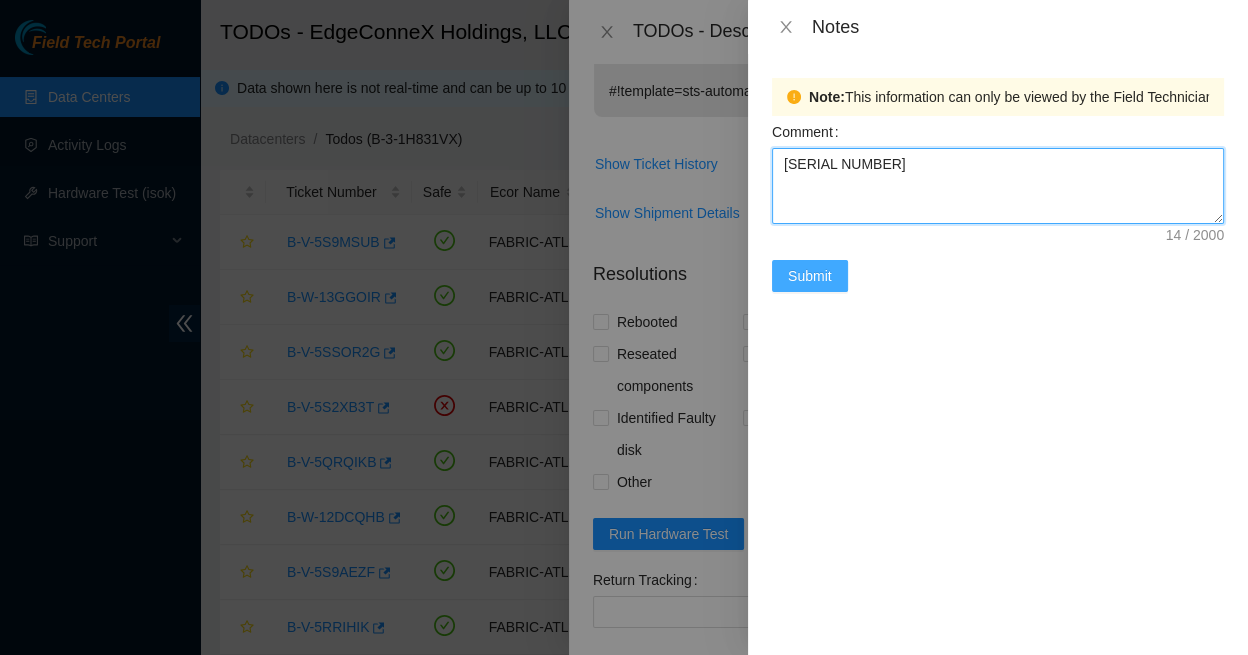 type on "S5CUNAUMC01551" 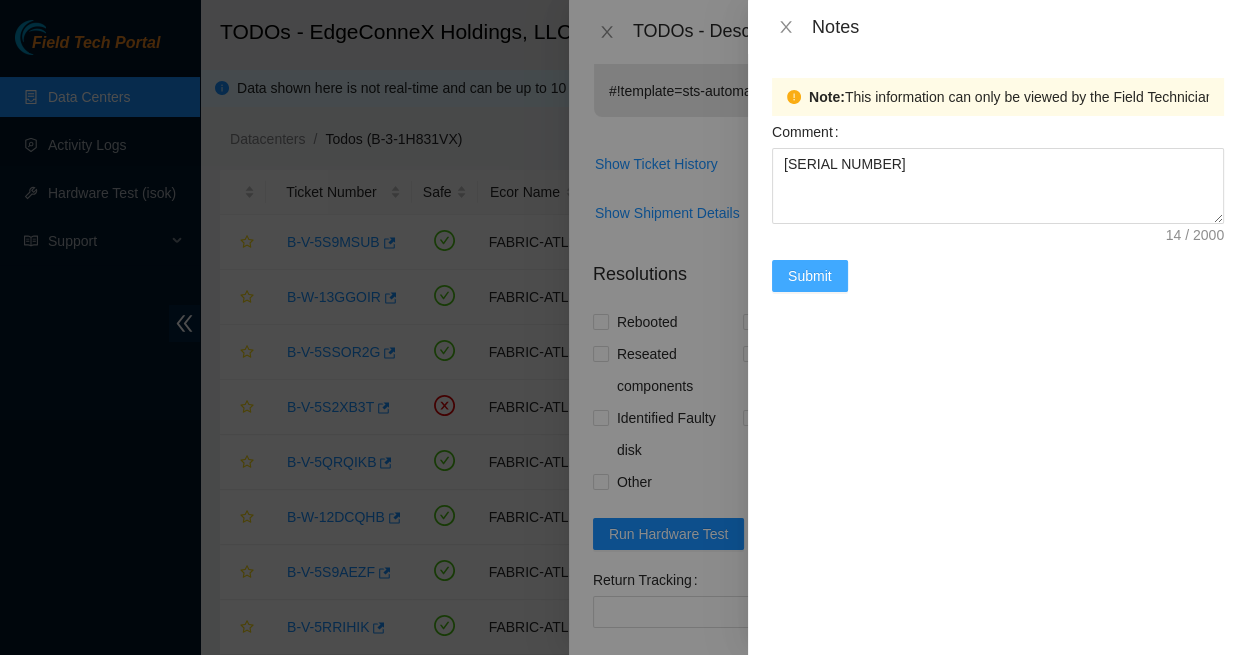 click on "Submit" at bounding box center [810, 276] 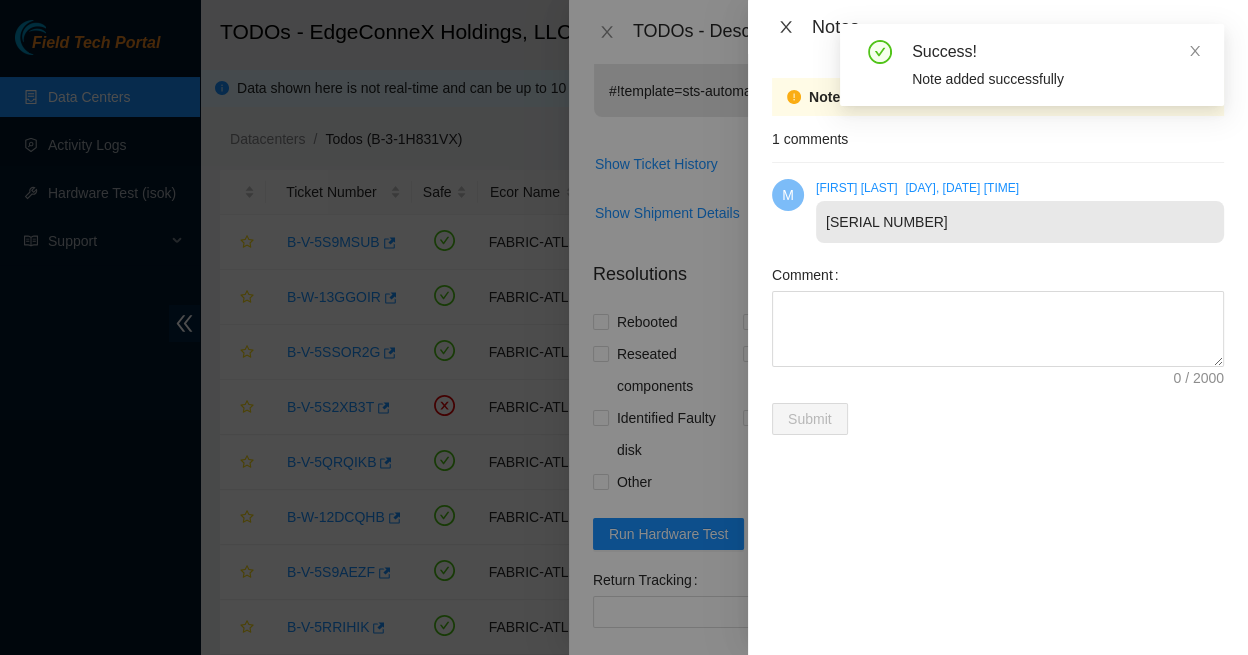 click 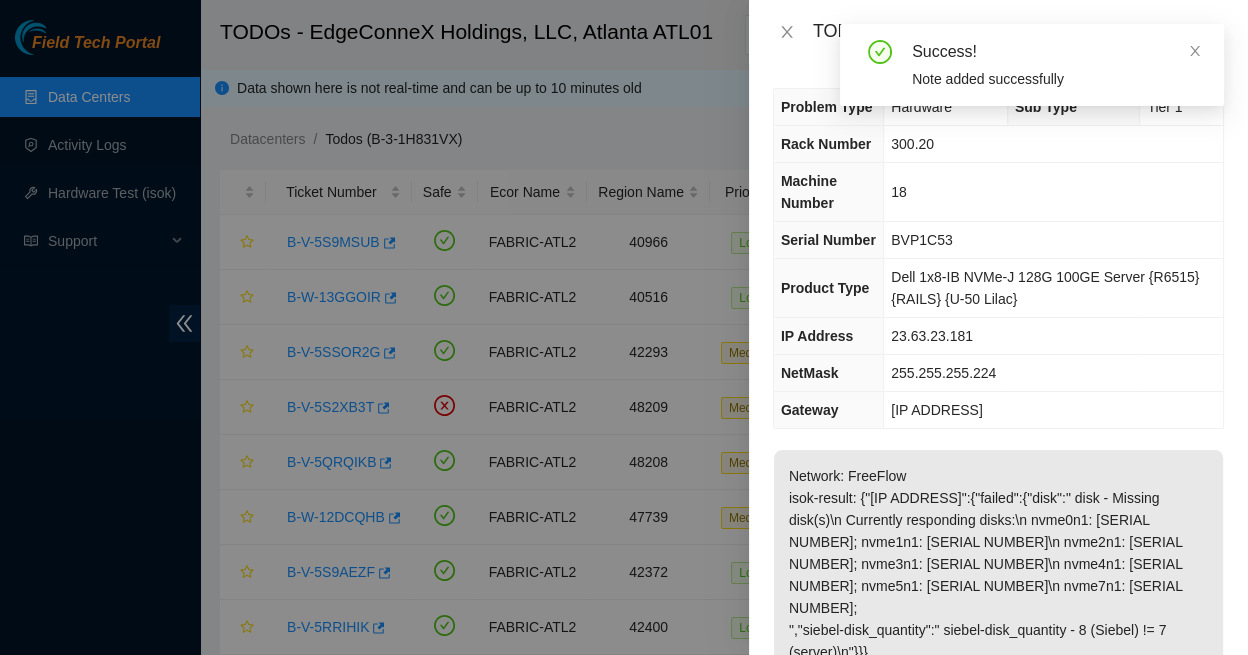 scroll, scrollTop: 0, scrollLeft: 0, axis: both 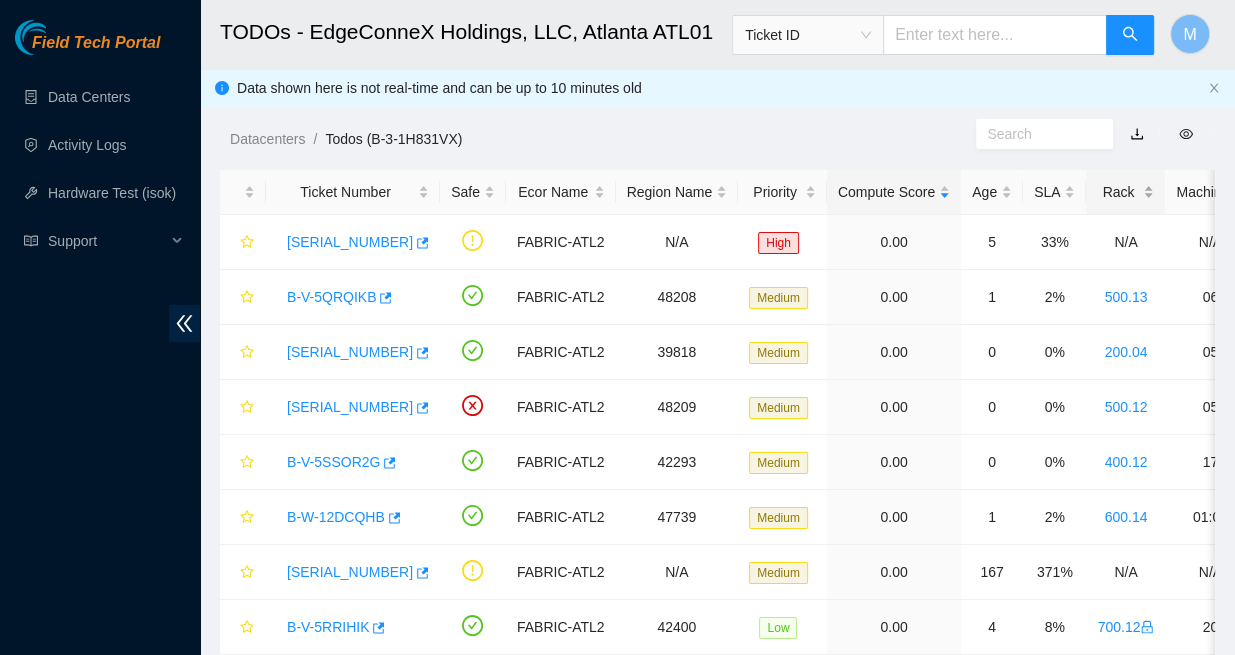 click on "Rack" at bounding box center (1125, 192) 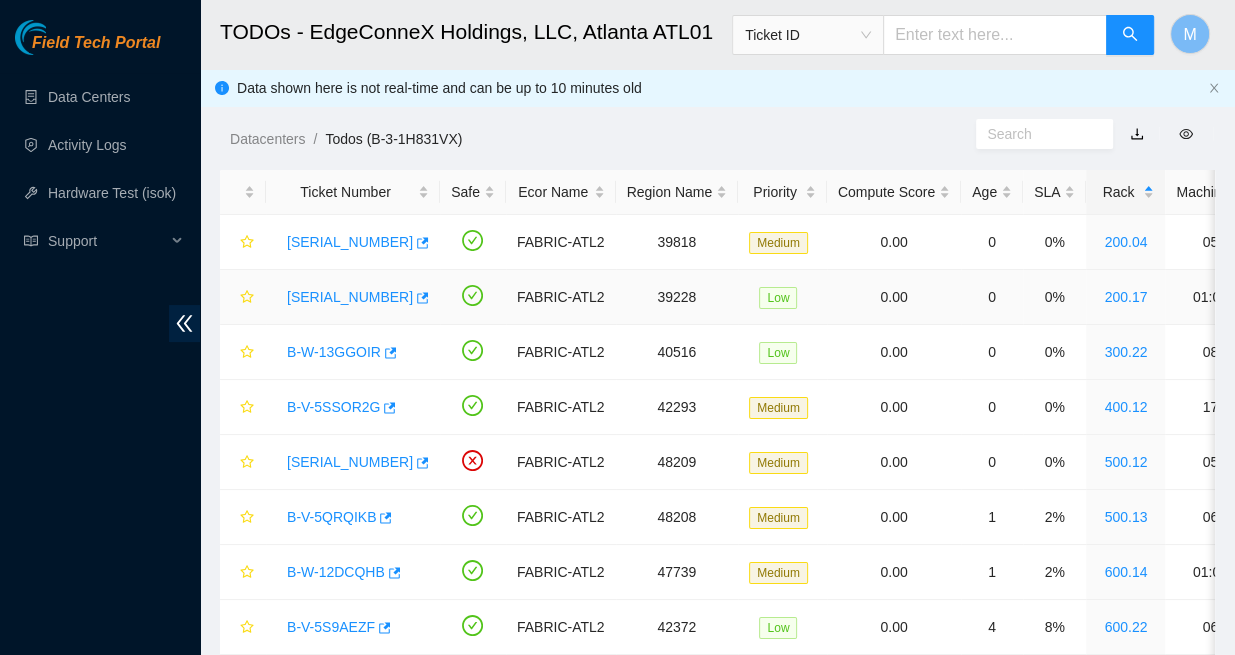 click on "B-V-5SU8QZF" at bounding box center (350, 297) 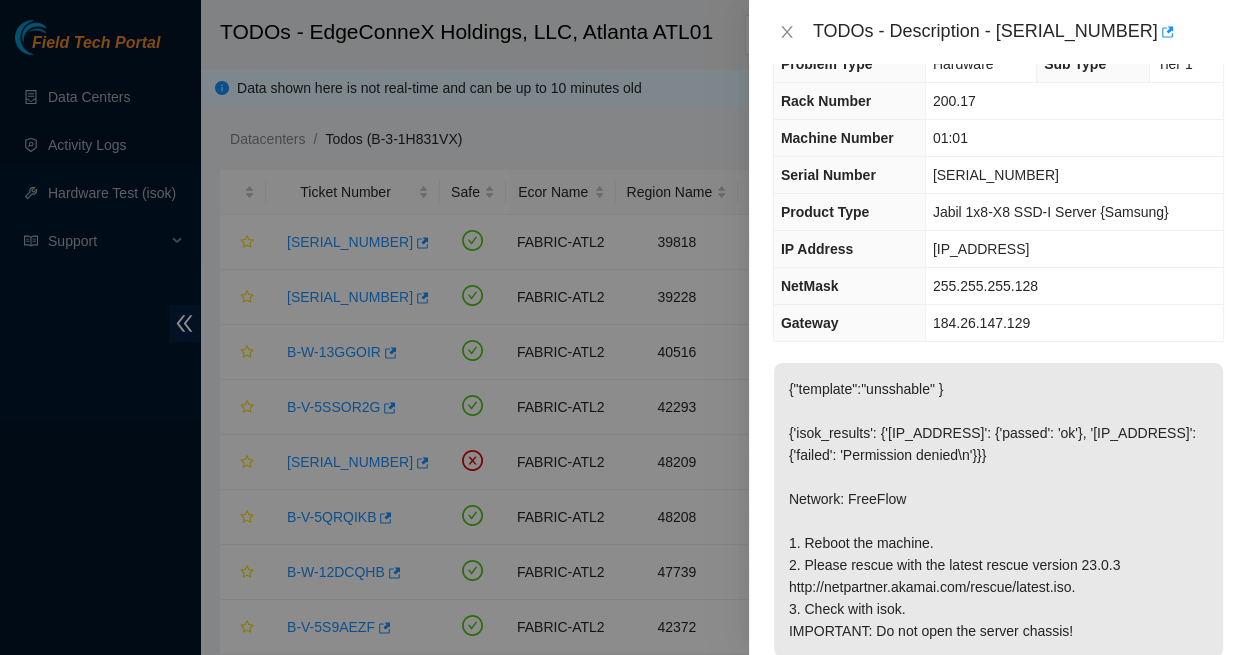 scroll, scrollTop: 41, scrollLeft: 0, axis: vertical 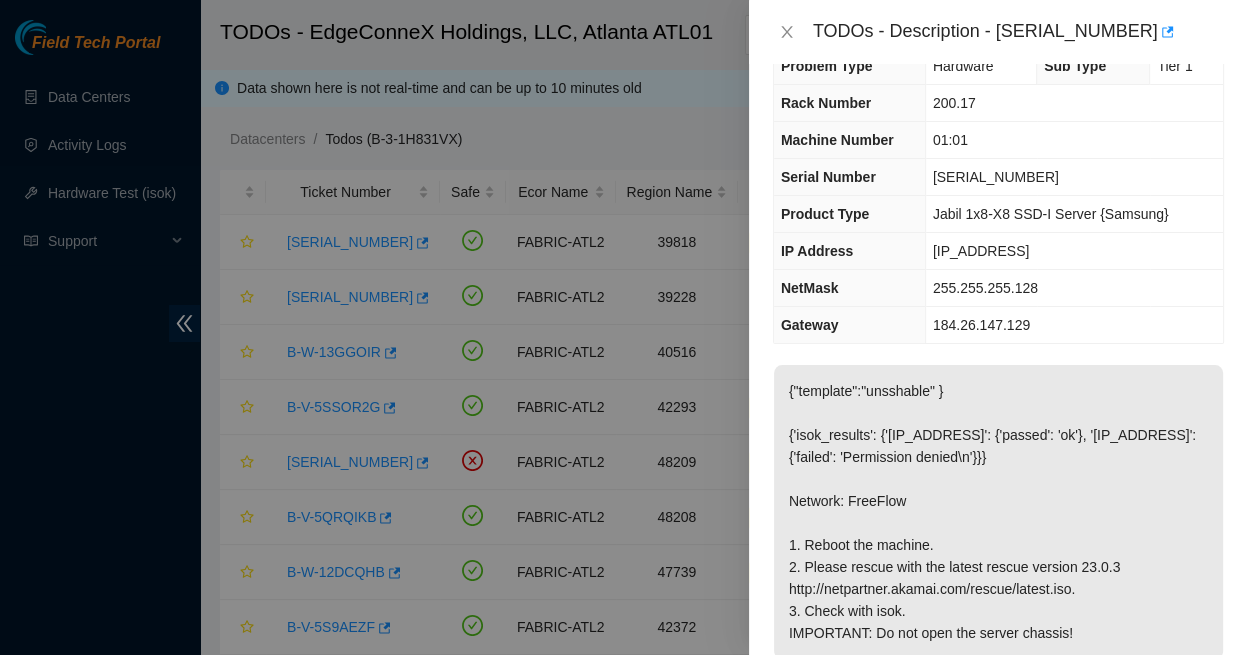 drag, startPoint x: 1025, startPoint y: 232, endPoint x: 924, endPoint y: 226, distance: 101.17806 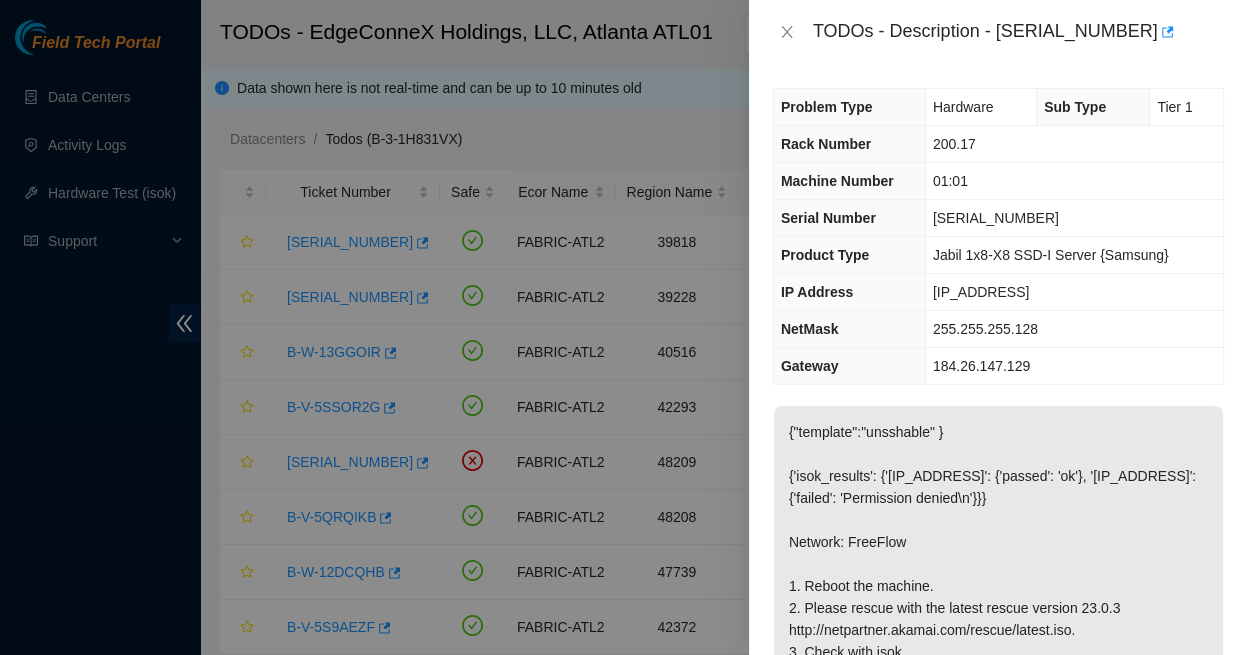 scroll, scrollTop: 0, scrollLeft: 0, axis: both 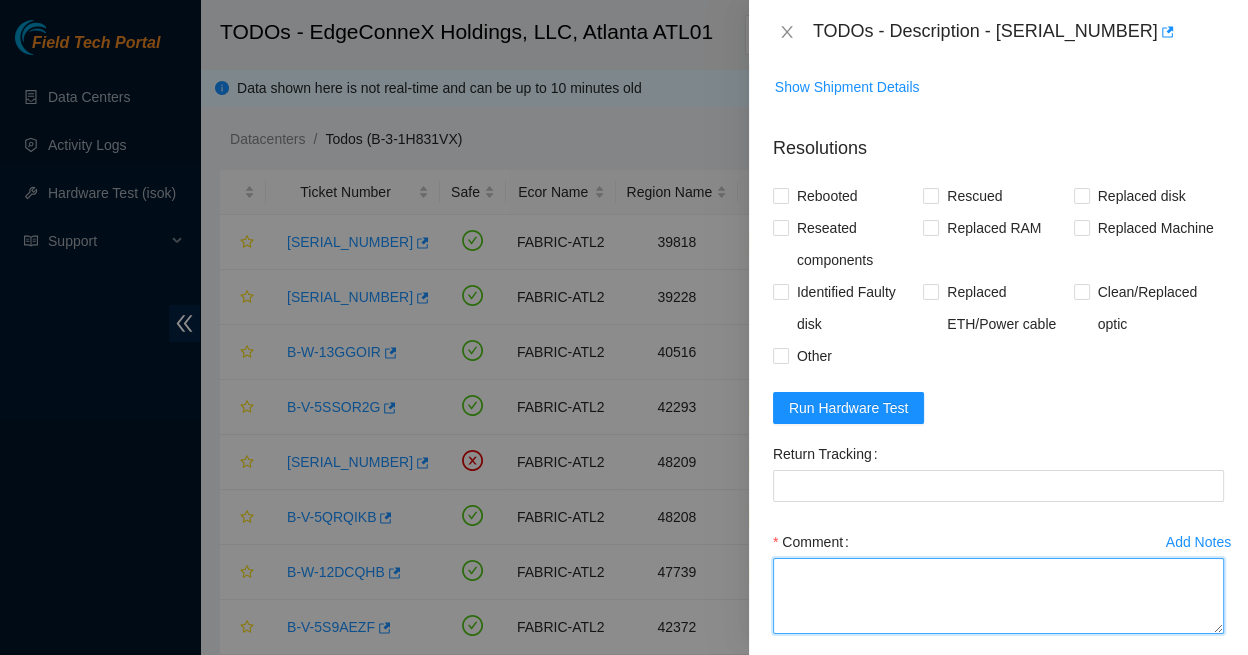 click on "Comment" at bounding box center (998, 596) 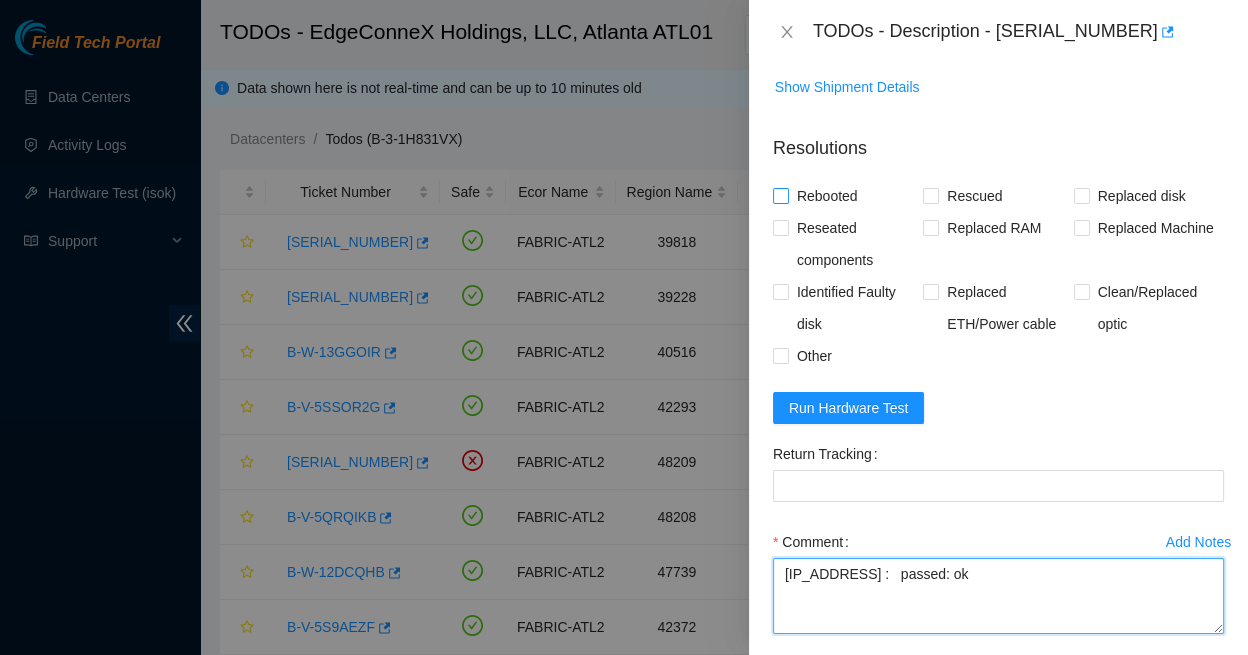 type on "184.26.147.133 :   passed: ok" 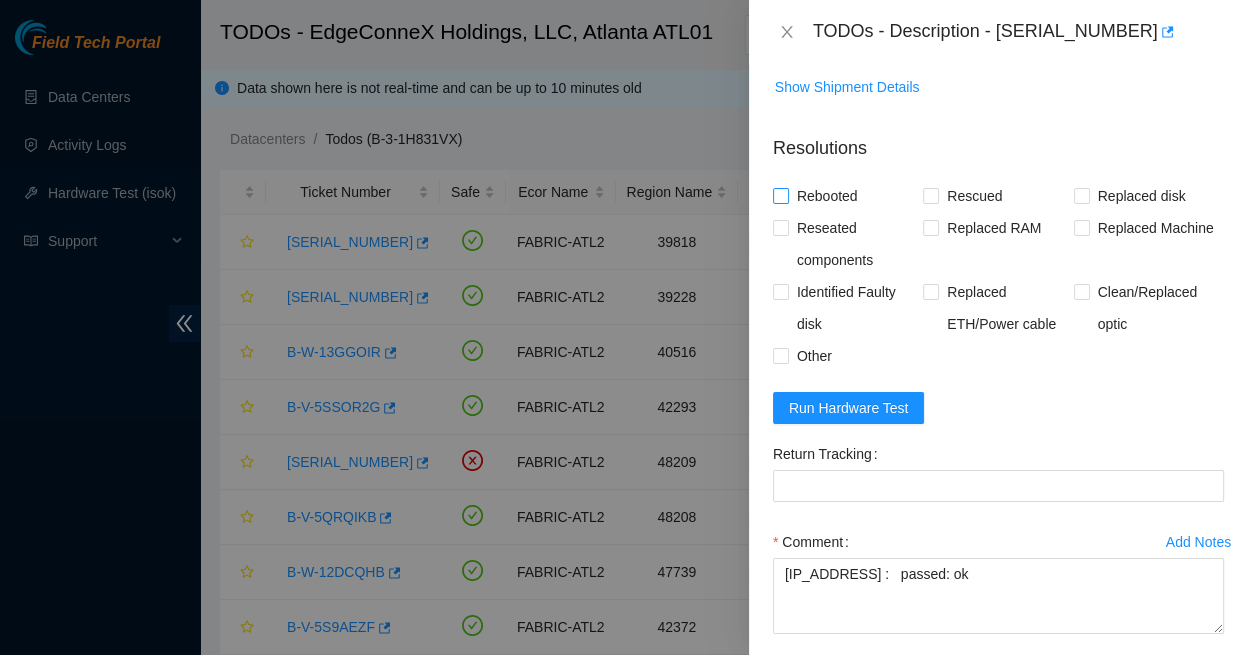 click on "Rebooted" at bounding box center [780, 195] 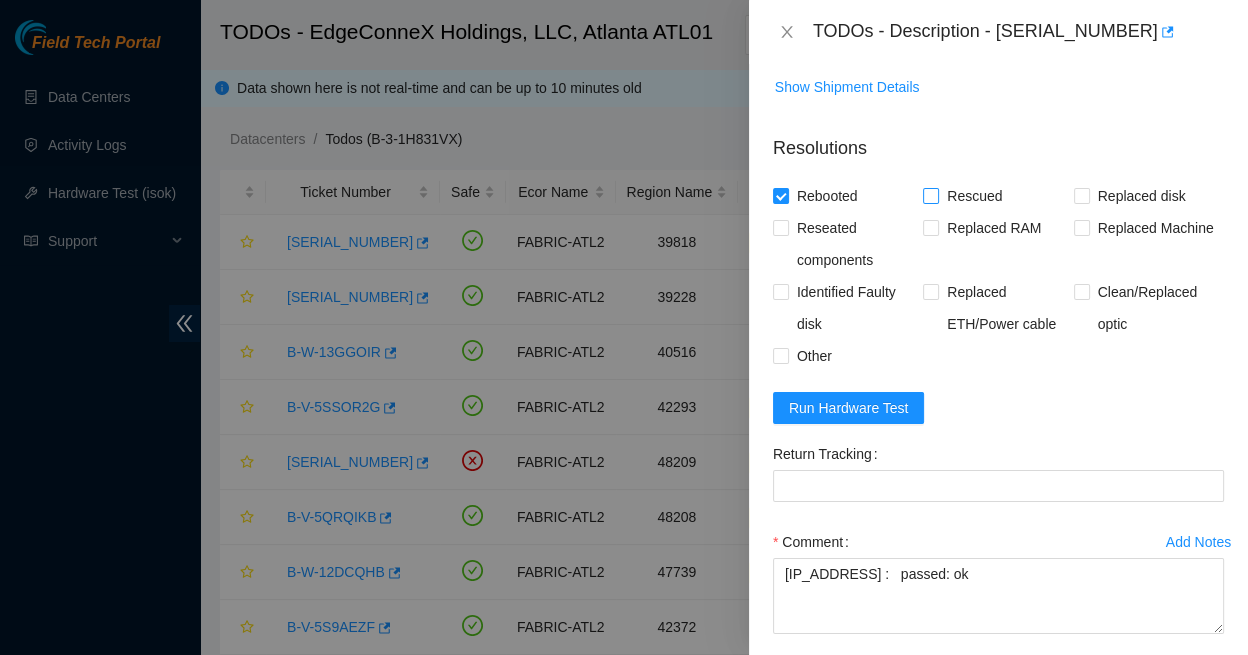 click on "Rescued" at bounding box center [930, 195] 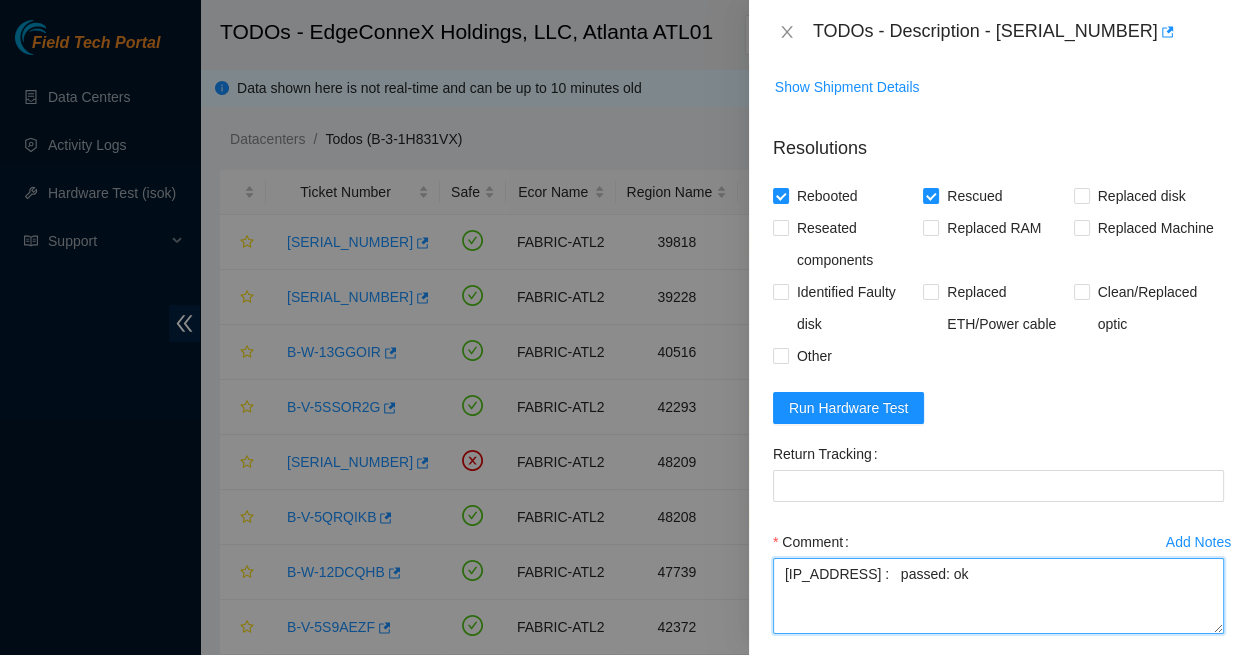 click on "184.26.147.133 :   passed: ok" at bounding box center (998, 596) 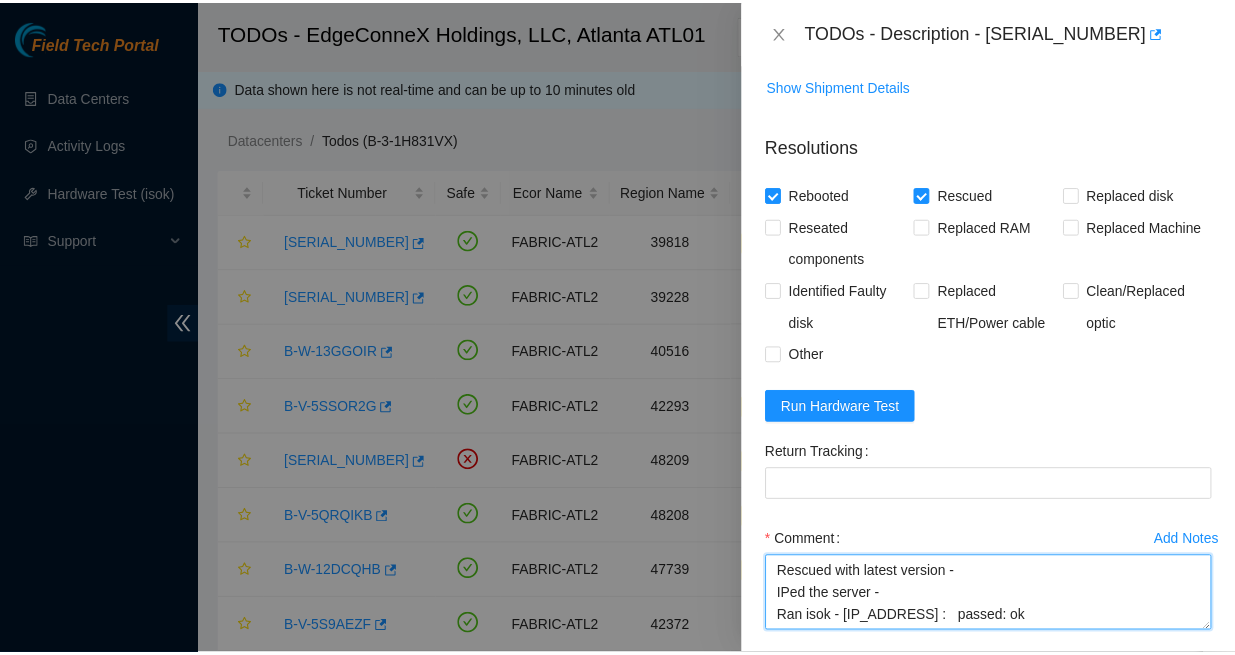 scroll, scrollTop: 709, scrollLeft: 0, axis: vertical 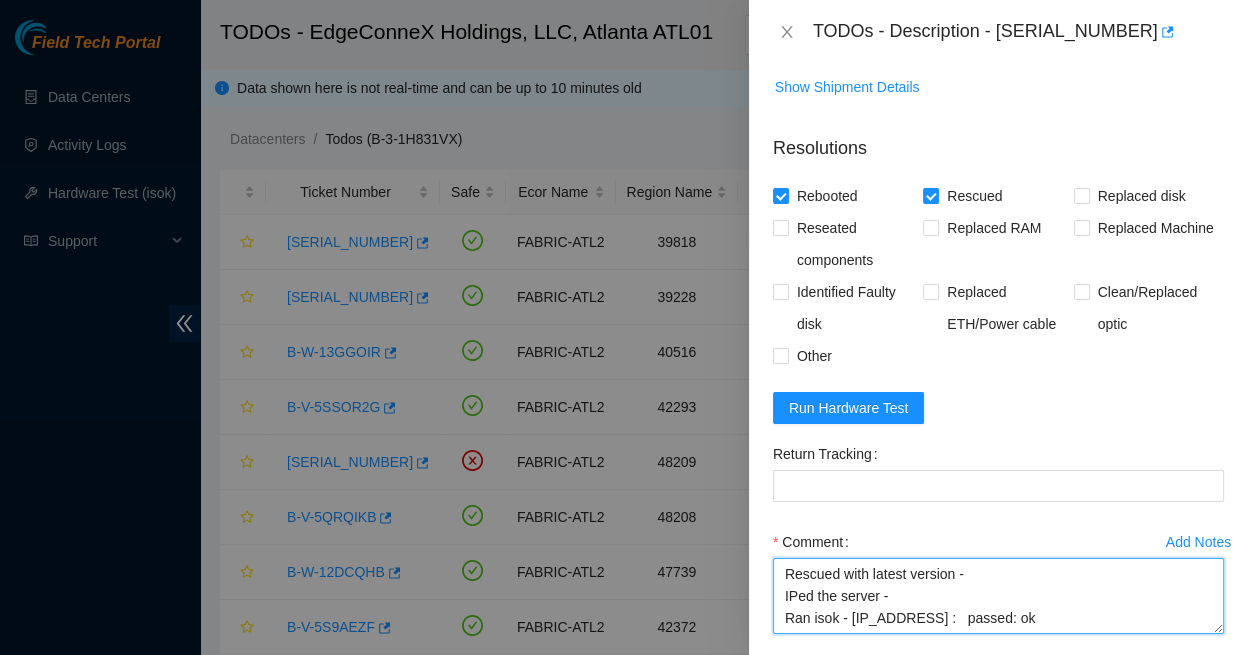 type on "Rescued with latest version -
IPed the server -
Ran isok - 184.26.147.133 :   passed: ok" 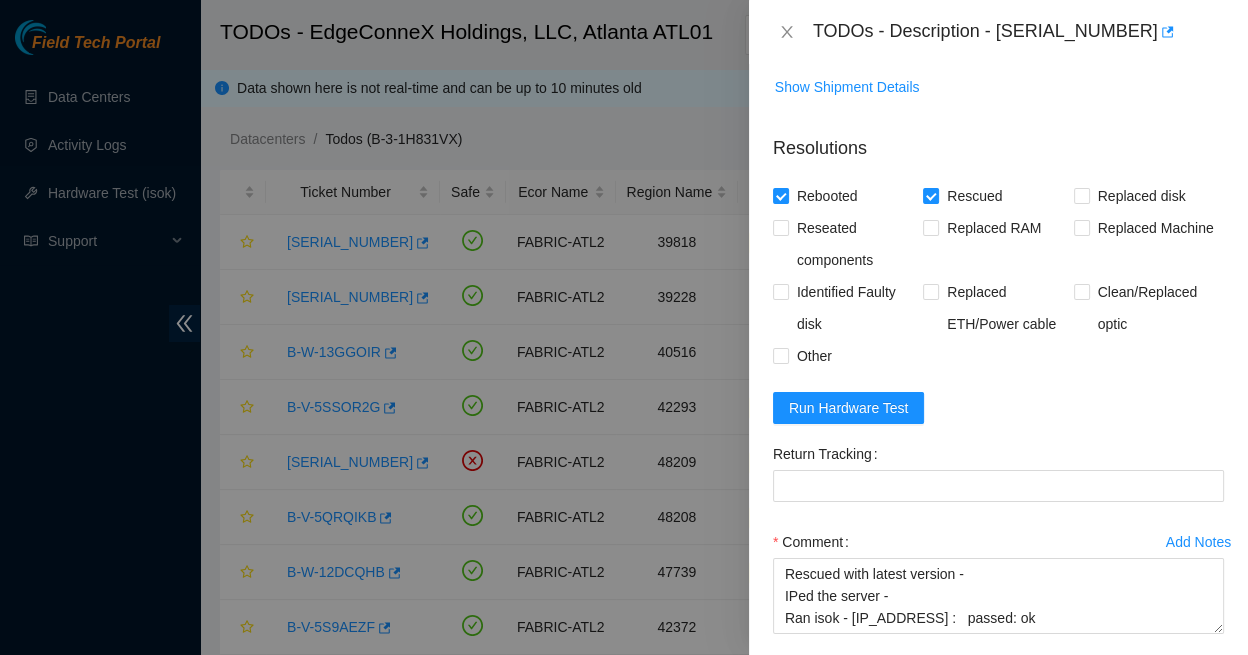 click on "Submit" at bounding box center (811, 686) 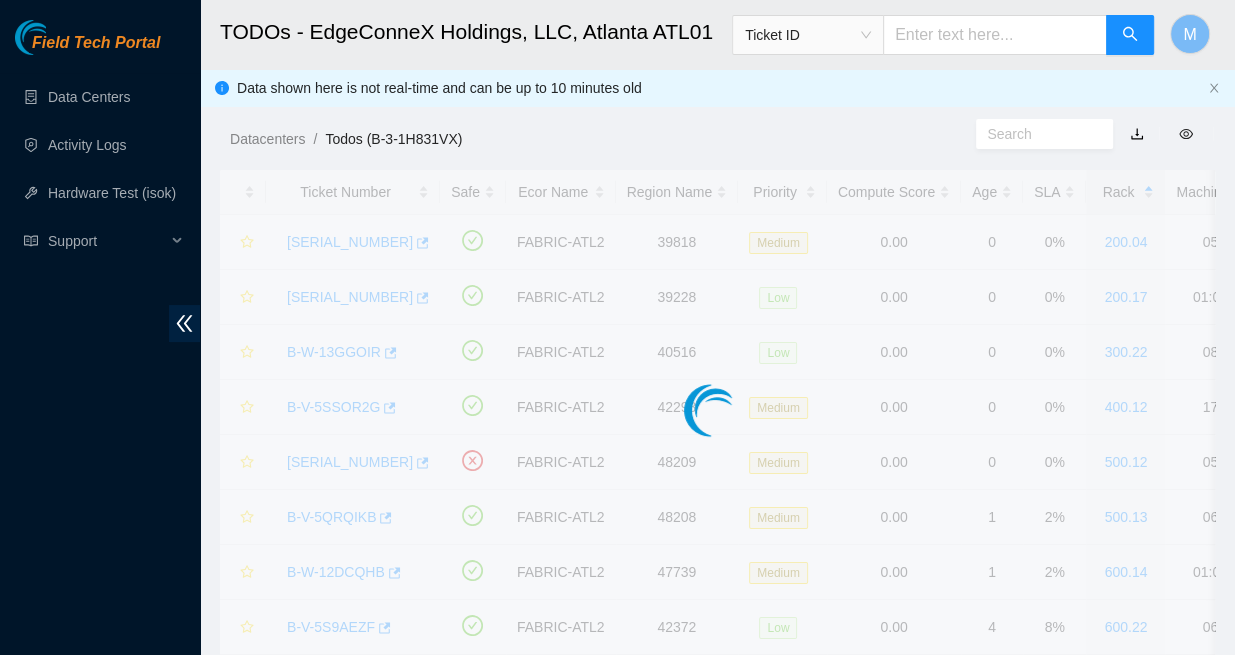 scroll, scrollTop: 378, scrollLeft: 0, axis: vertical 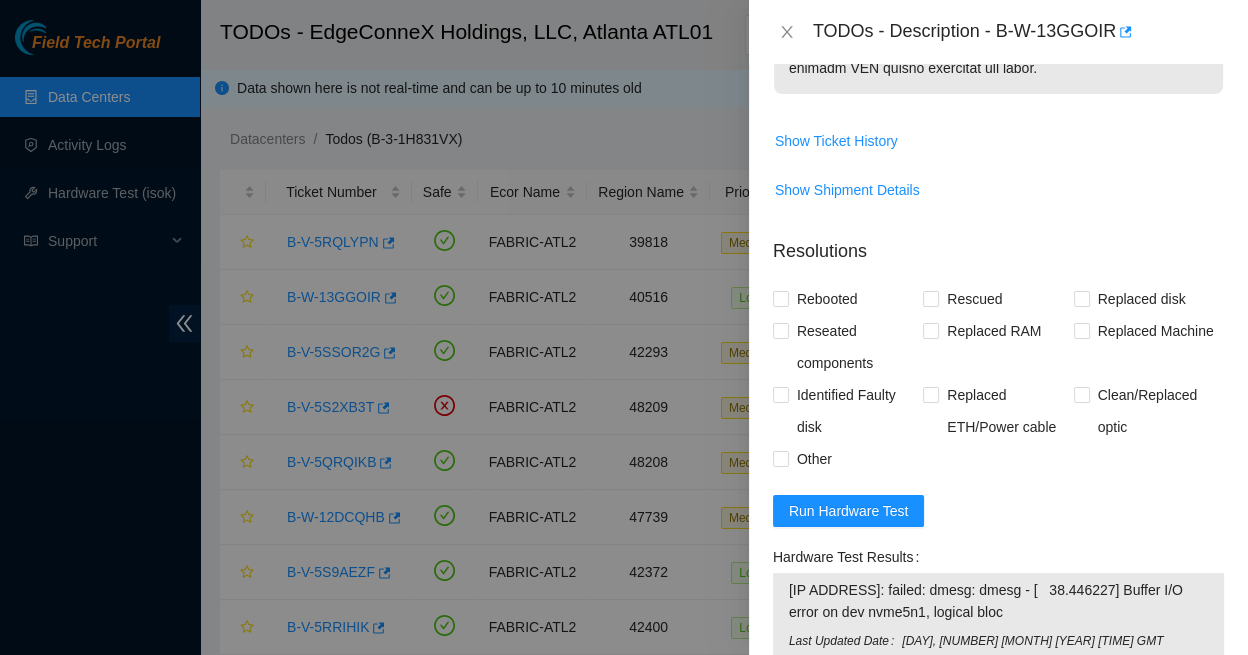 click on "Add Notes" at bounding box center (1198, 780) 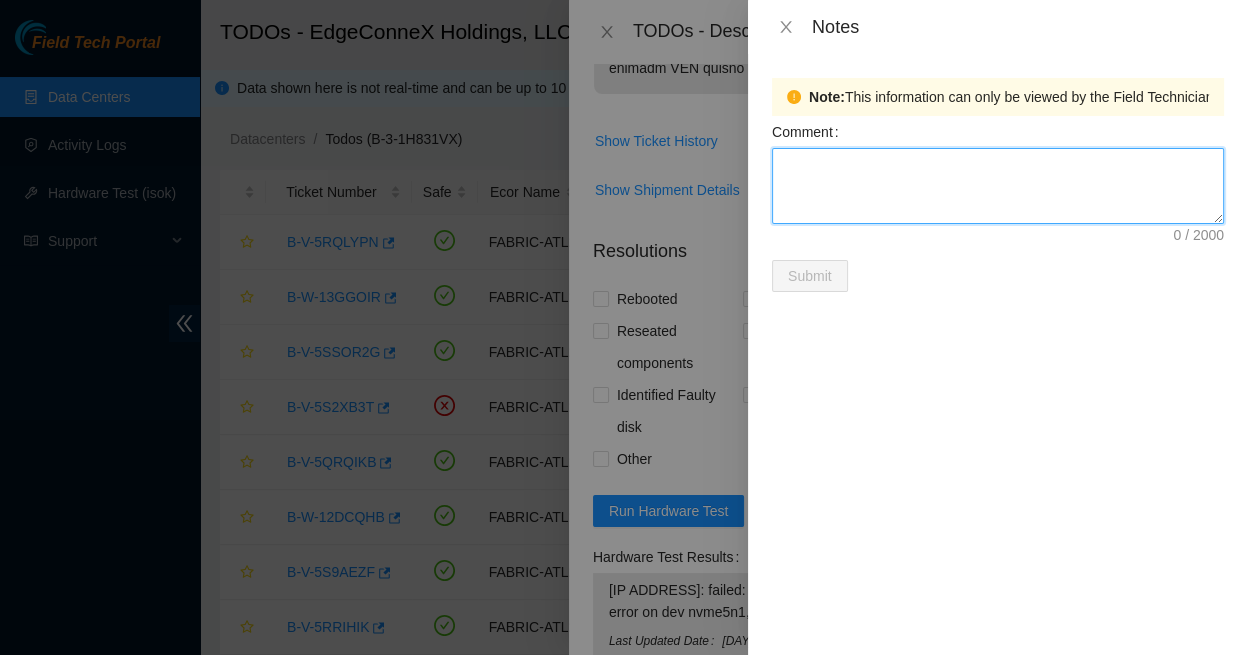 click on "Comment" at bounding box center (998, 186) 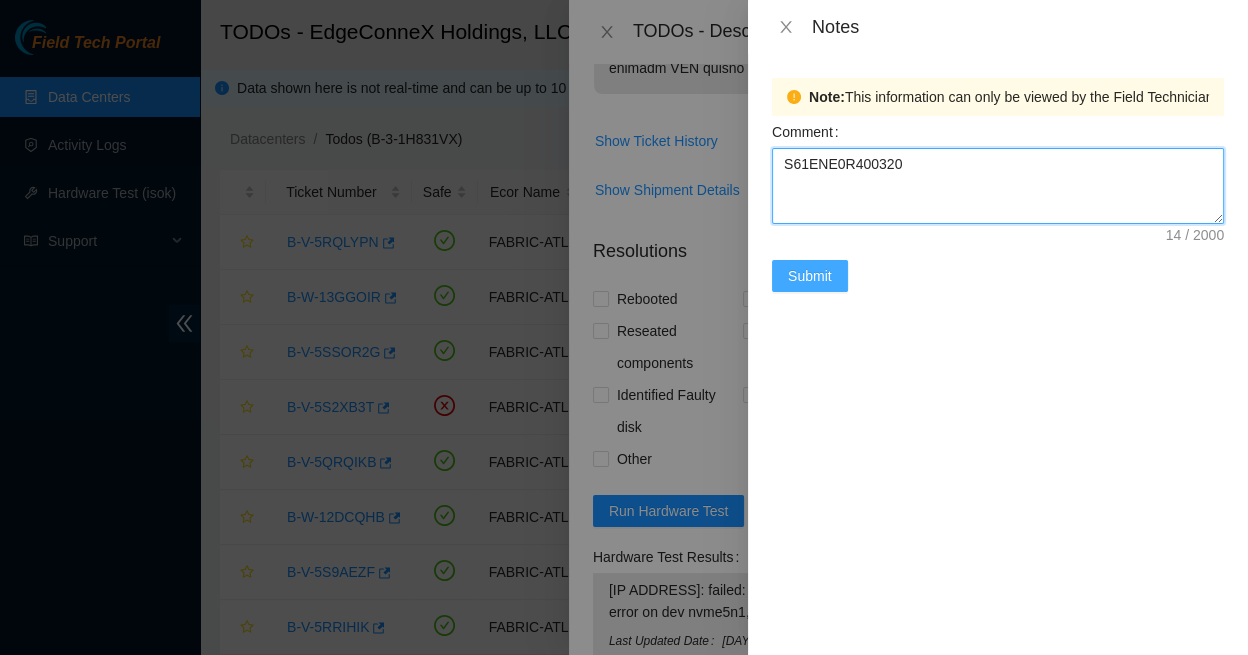type on "S61ENE0R400320" 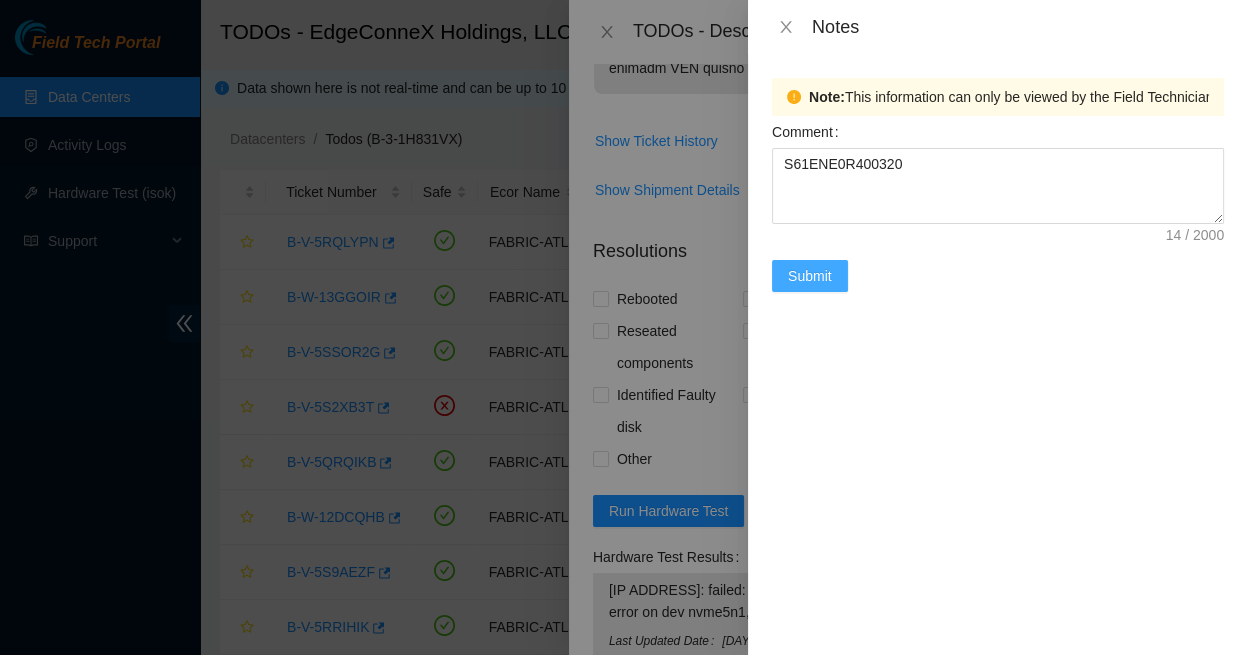 click on "Submit" at bounding box center [810, 276] 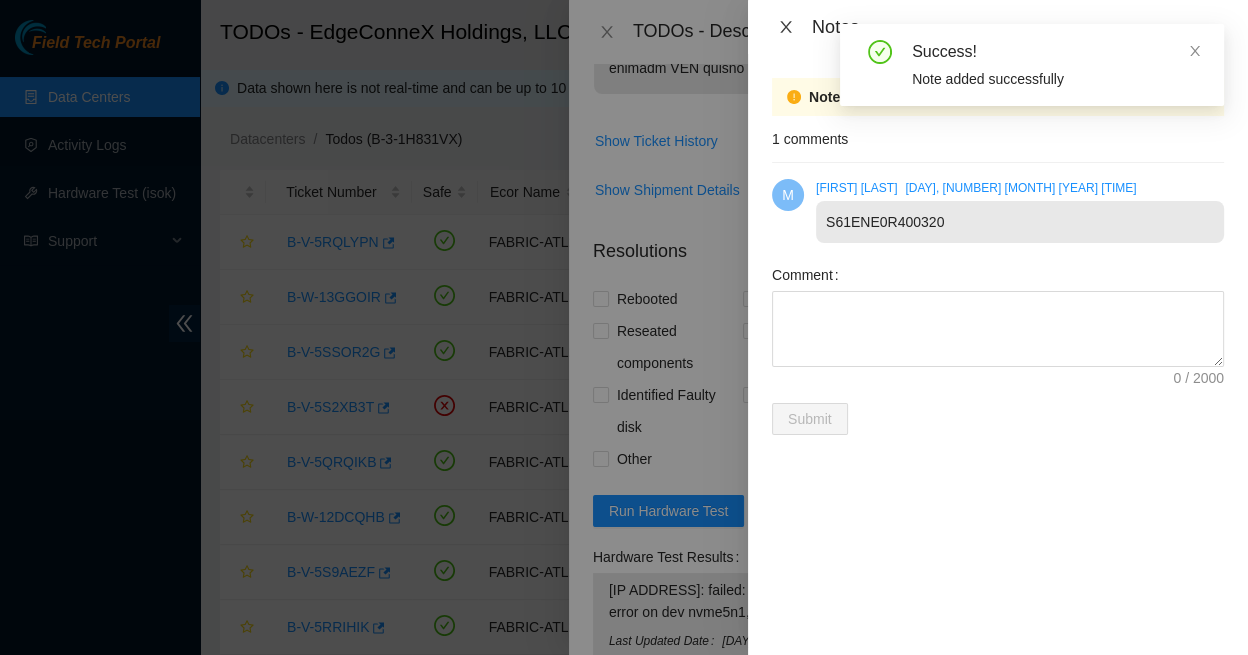 click 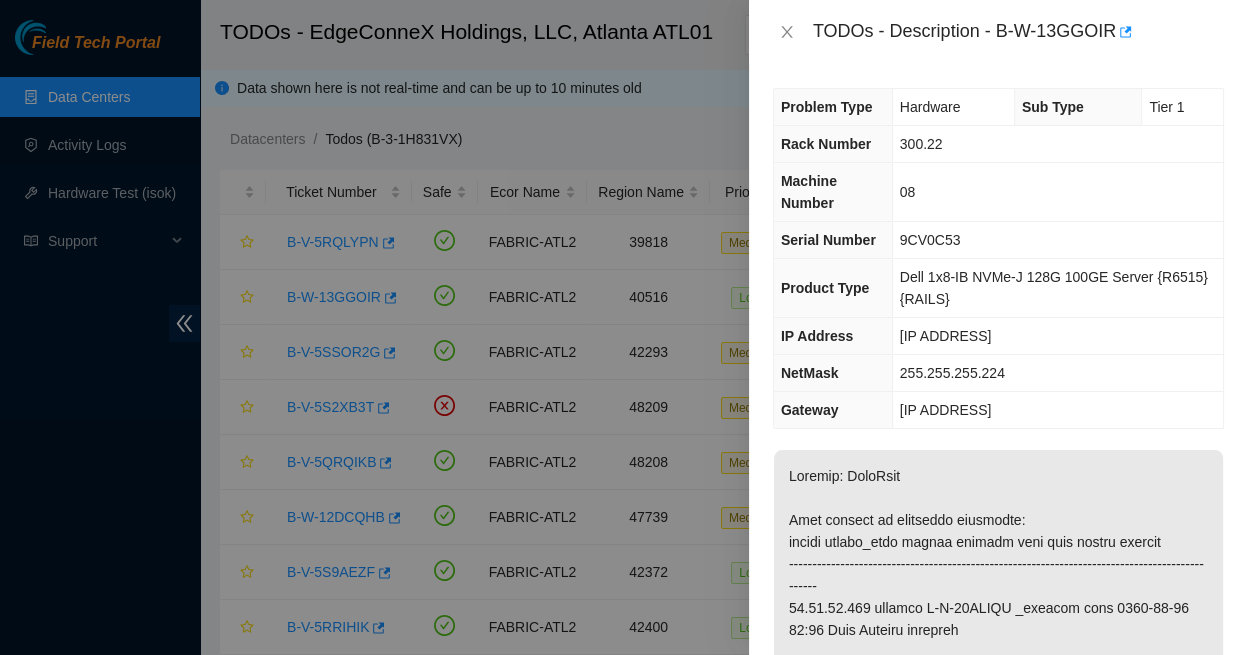 scroll, scrollTop: 0, scrollLeft: 0, axis: both 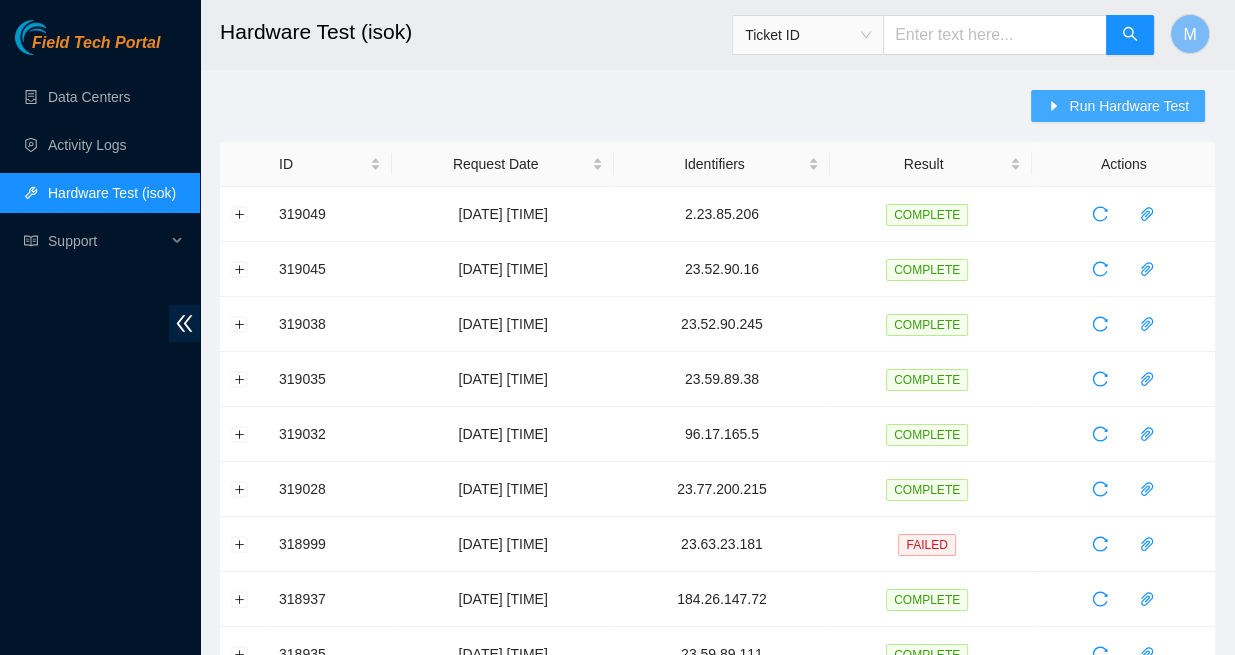 click on "Run Hardware Test" at bounding box center (1129, 106) 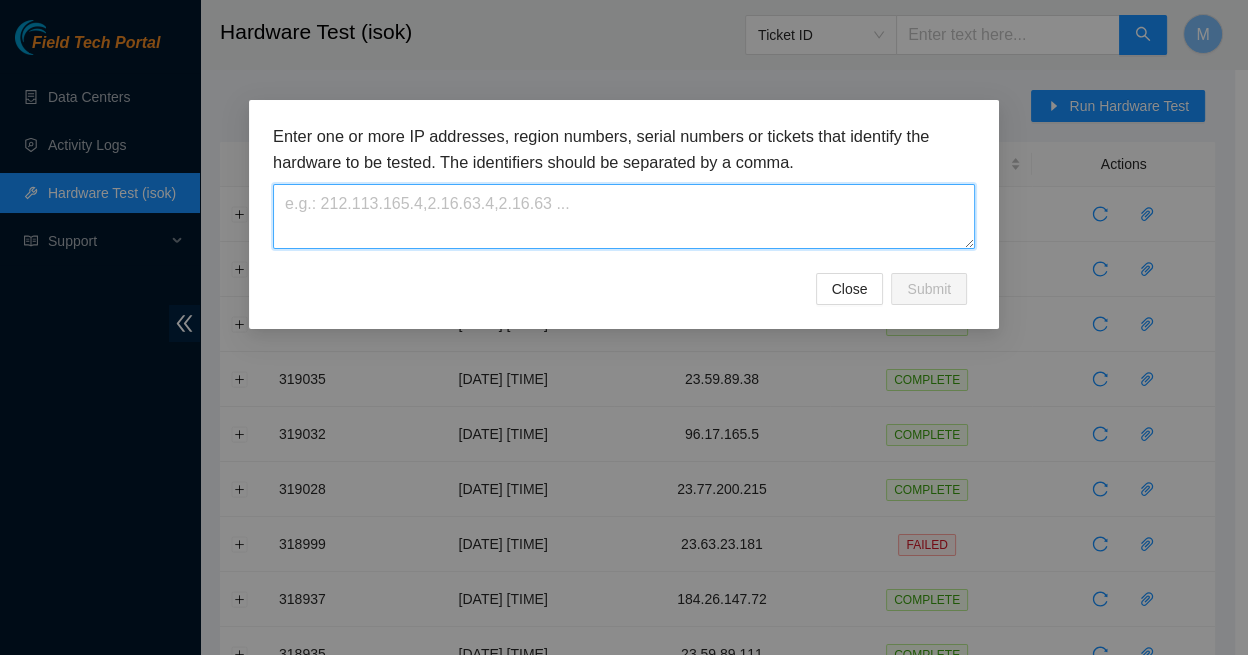 click at bounding box center (624, 216) 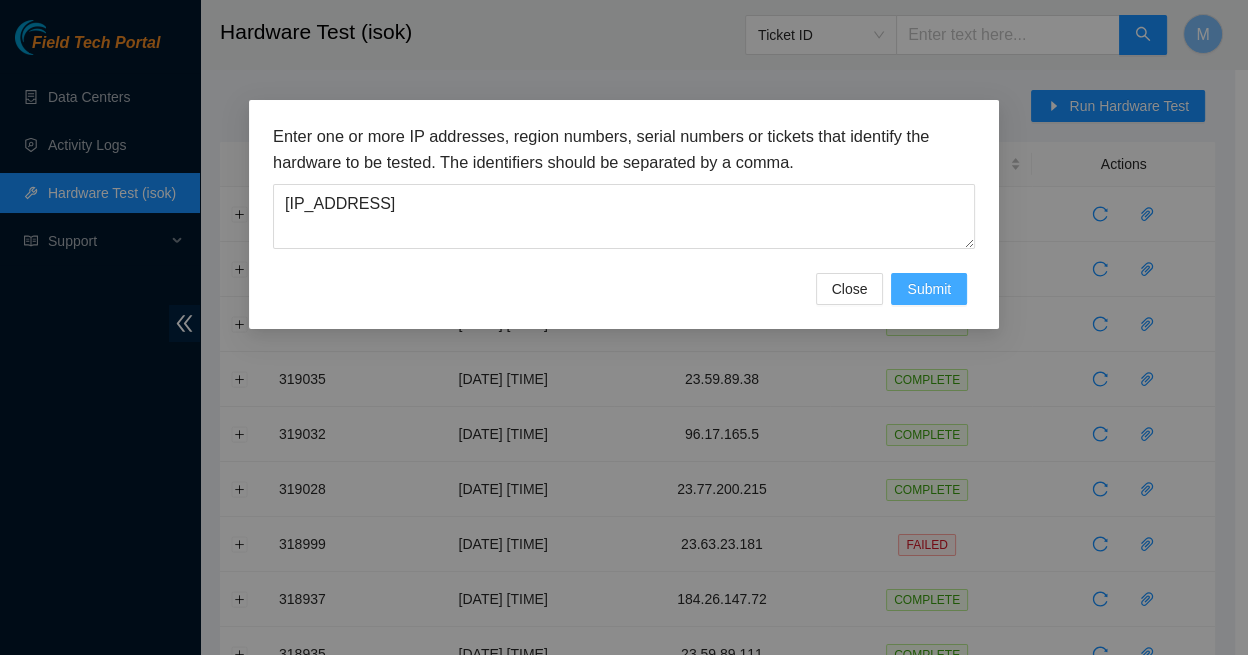 click on "Submit" at bounding box center (929, 289) 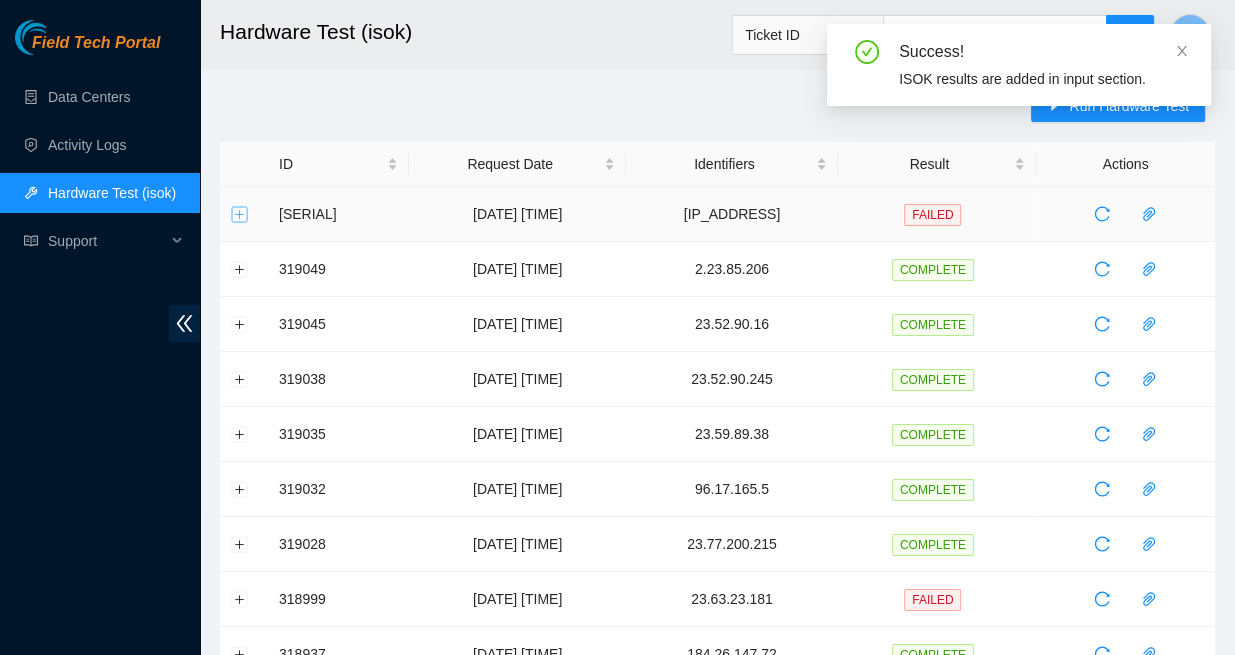 click at bounding box center [240, 214] 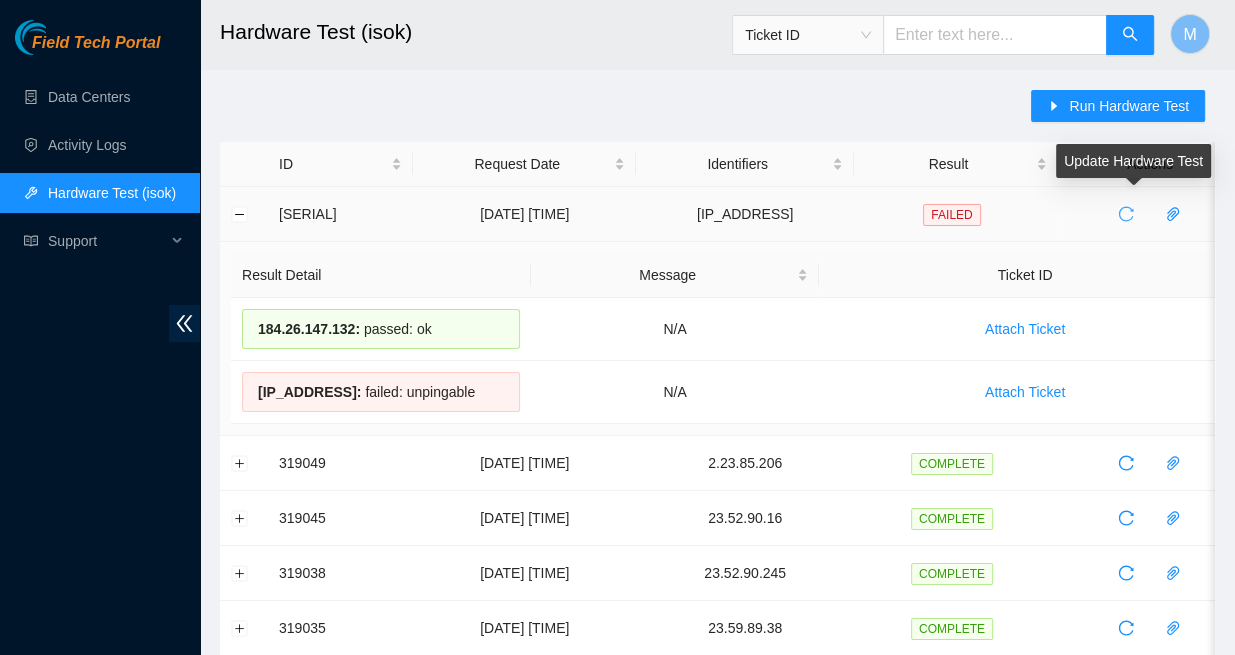 click 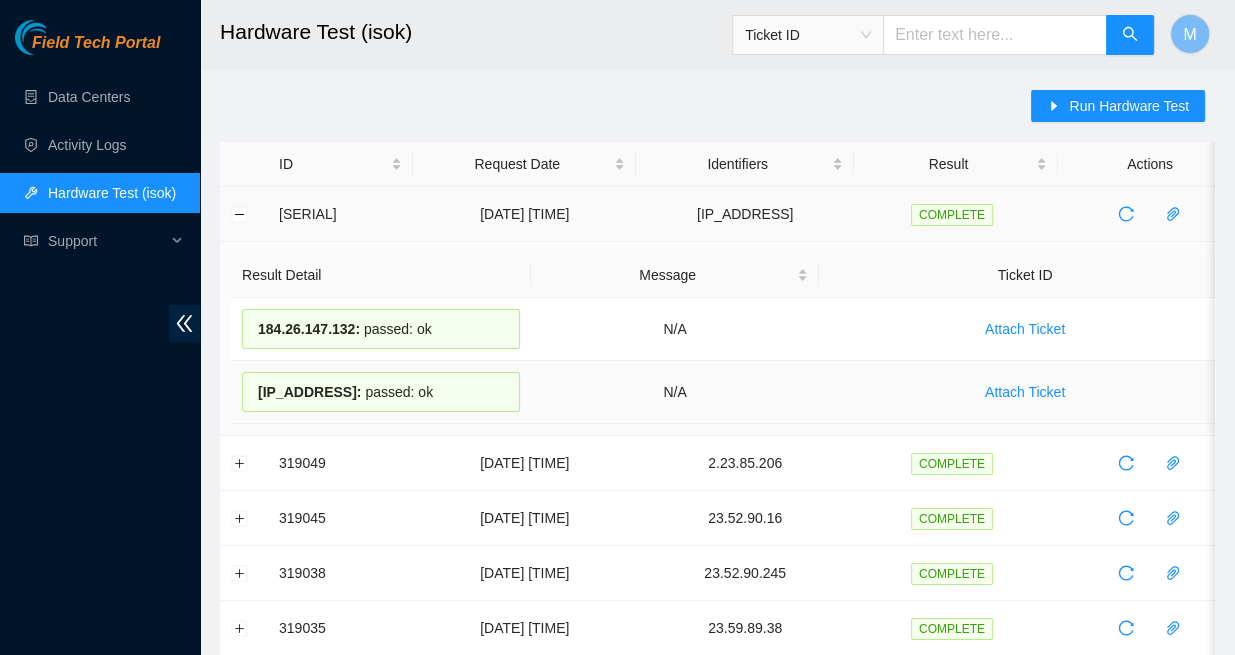 drag, startPoint x: 435, startPoint y: 376, endPoint x: 256, endPoint y: 376, distance: 179 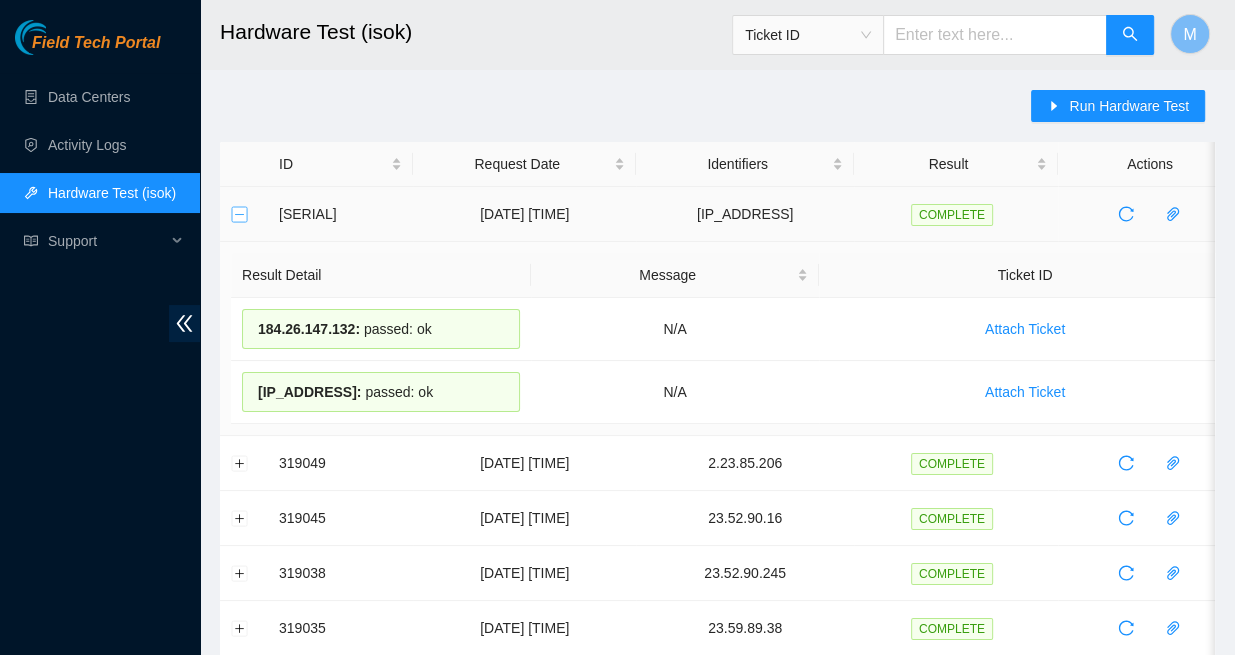 click at bounding box center (240, 214) 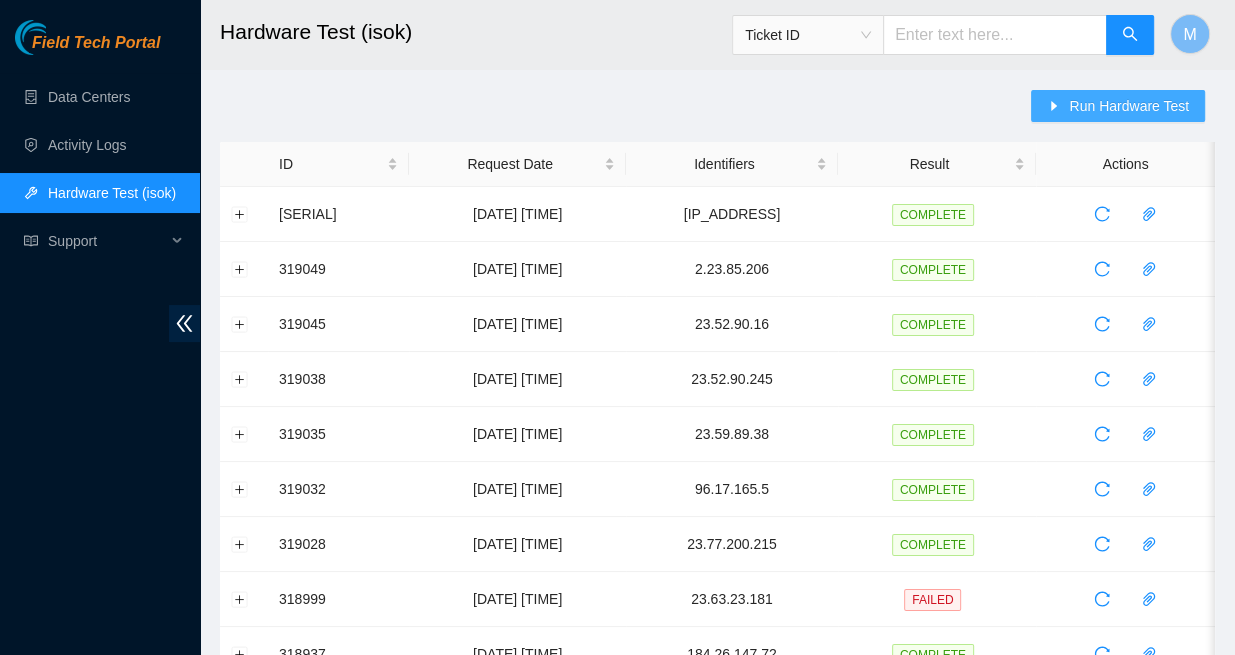 click on "Run Hardware Test" at bounding box center (1129, 106) 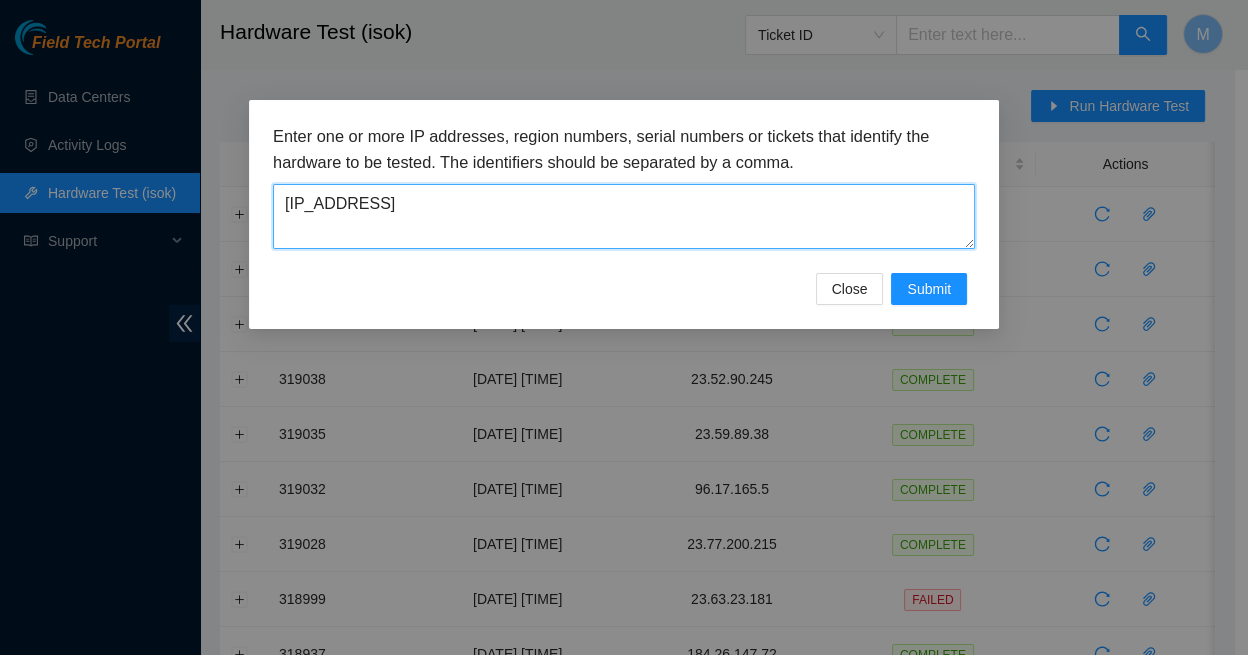 drag, startPoint x: 388, startPoint y: 190, endPoint x: 272, endPoint y: 191, distance: 116.00431 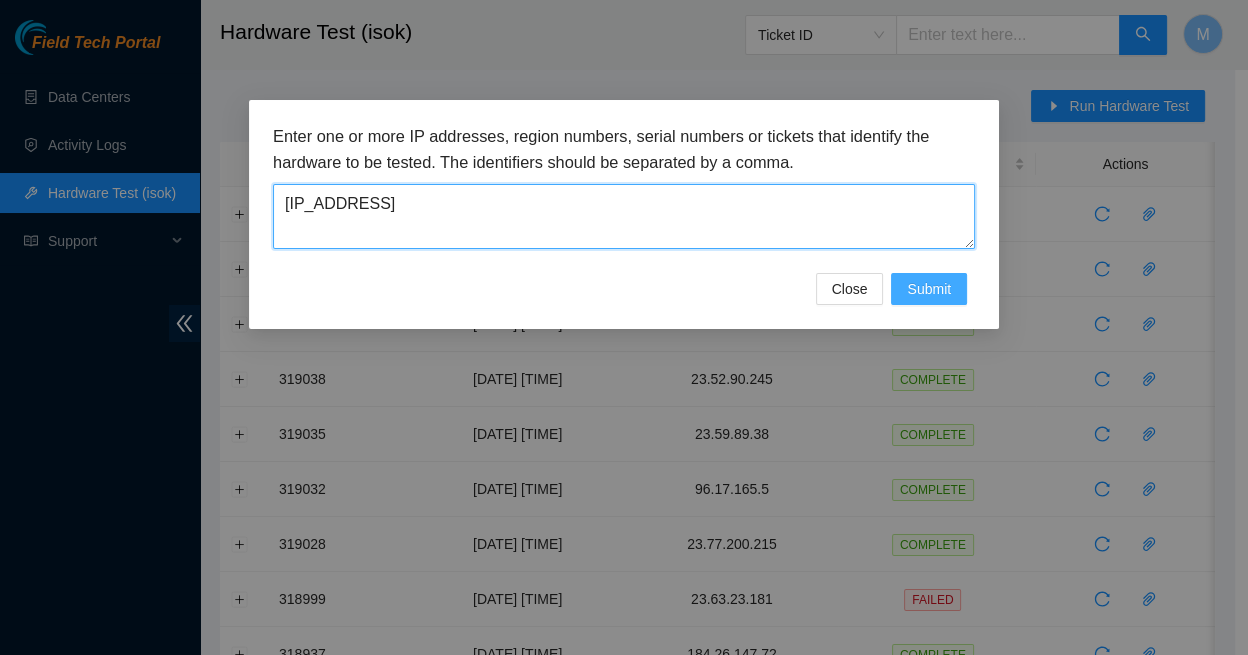 type on "[IP_ADDRESS]" 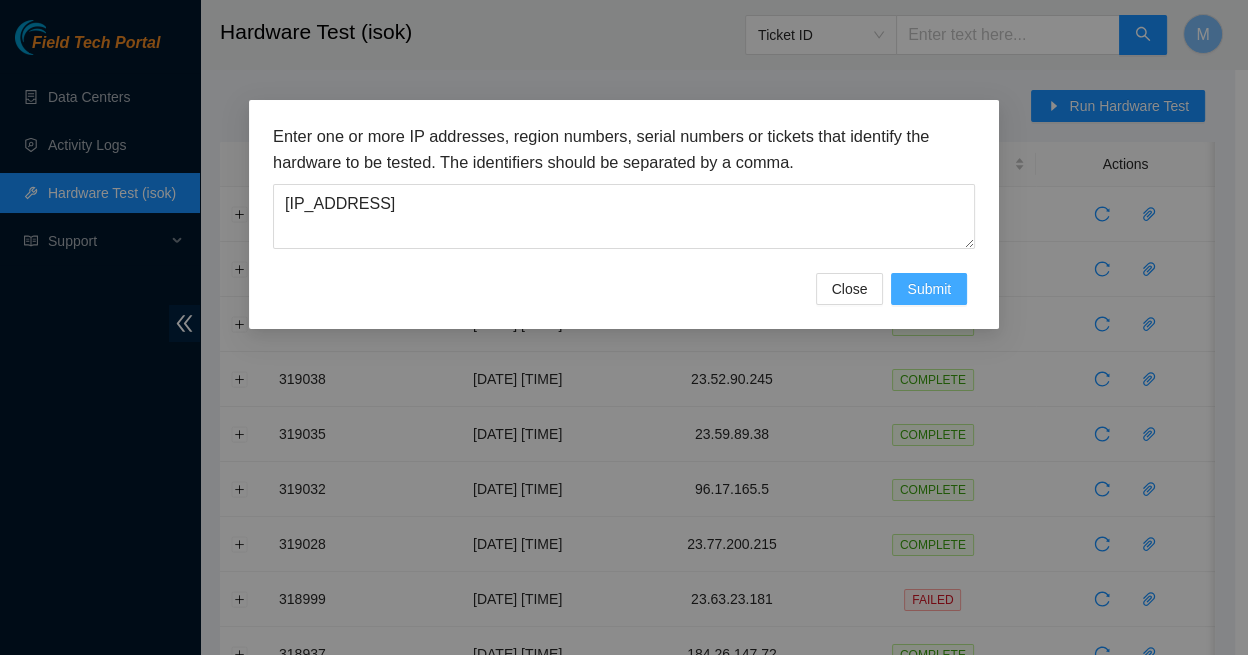 click on "Submit" at bounding box center (929, 289) 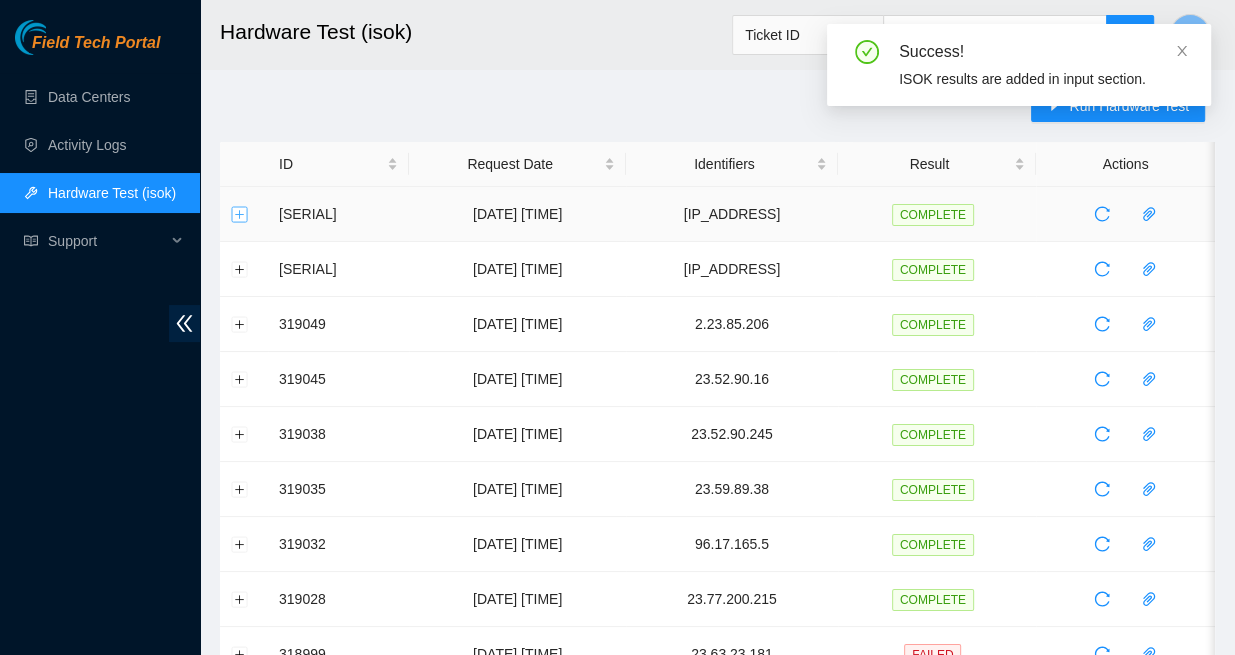 click at bounding box center (240, 214) 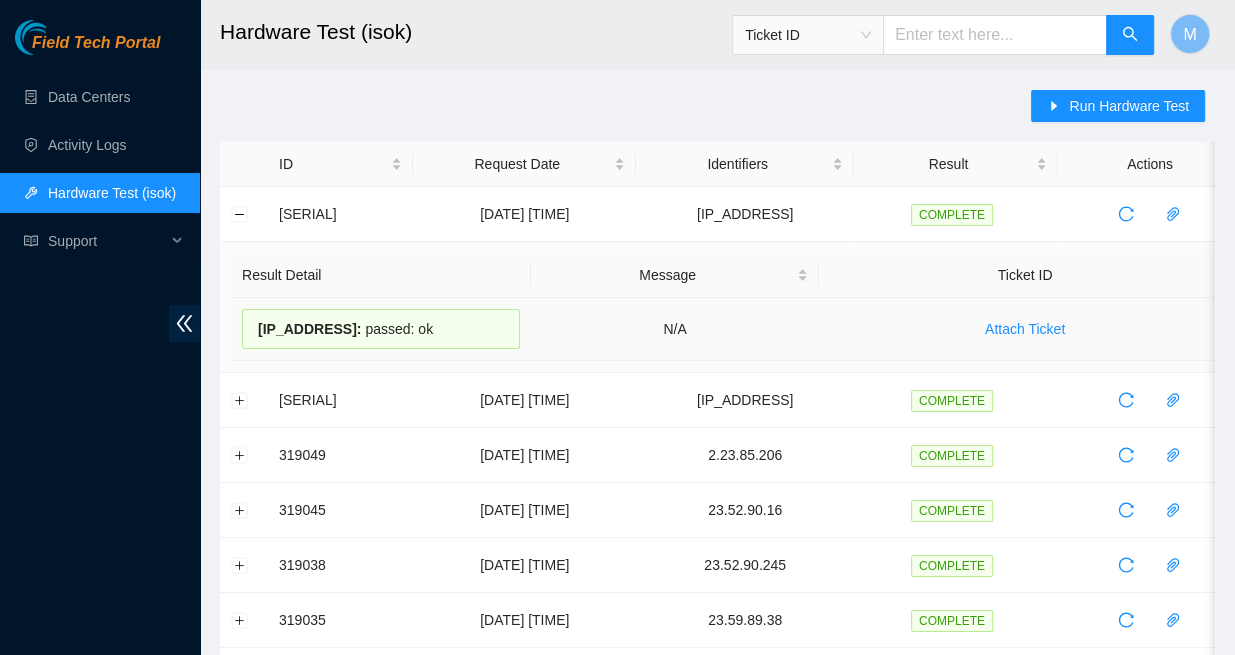 drag, startPoint x: 406, startPoint y: 319, endPoint x: 252, endPoint y: 315, distance: 154.05194 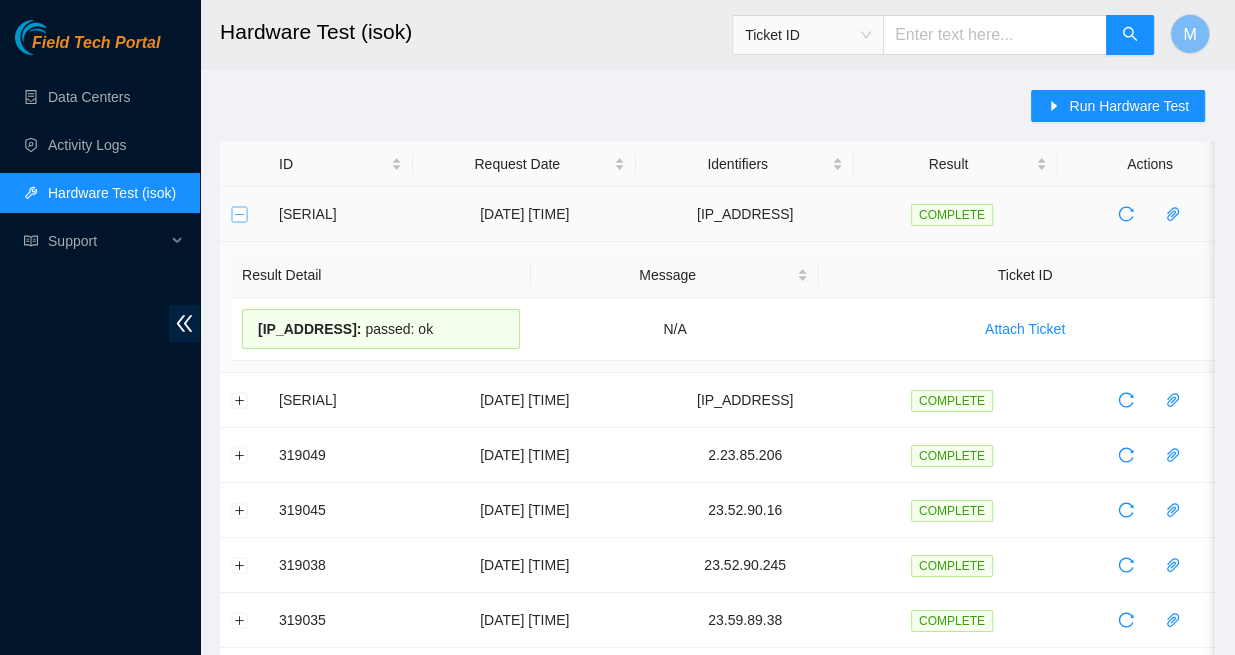 click at bounding box center (240, 214) 